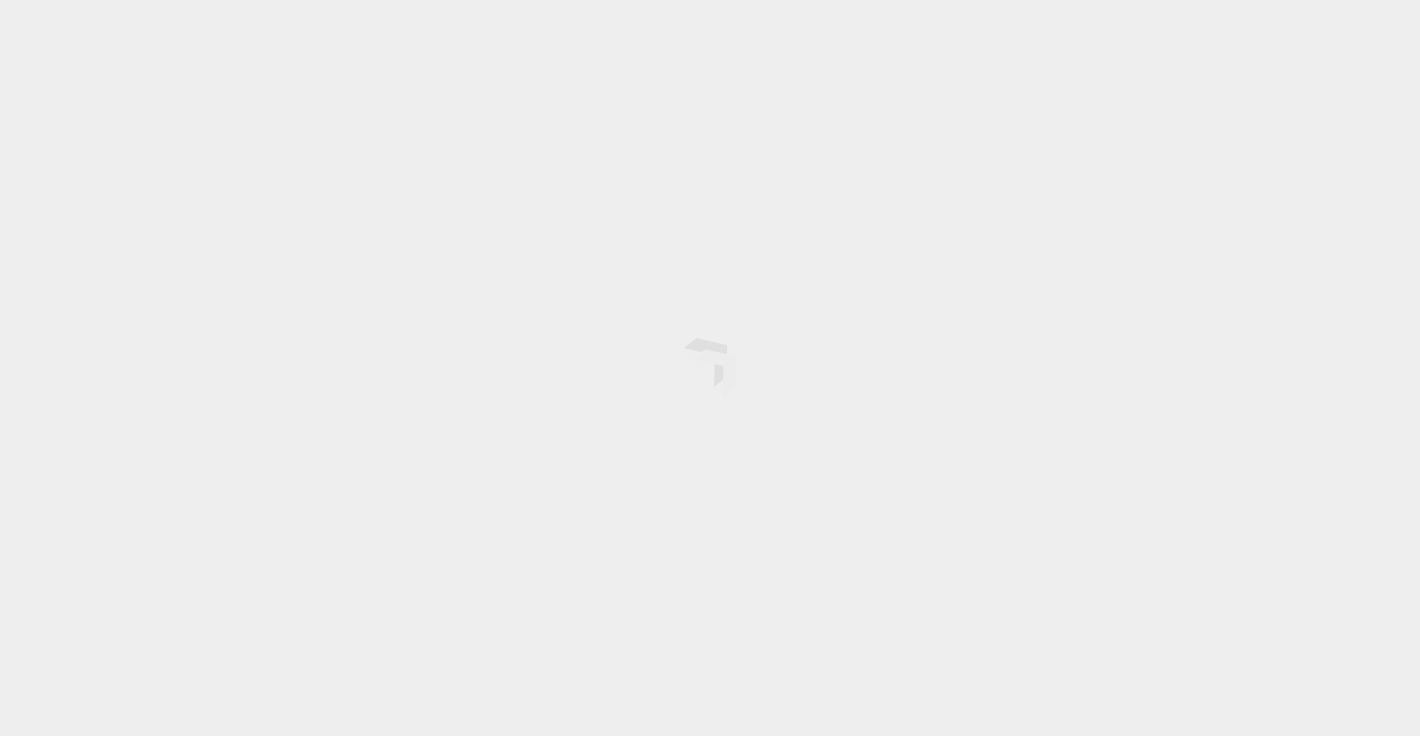 scroll, scrollTop: 0, scrollLeft: 0, axis: both 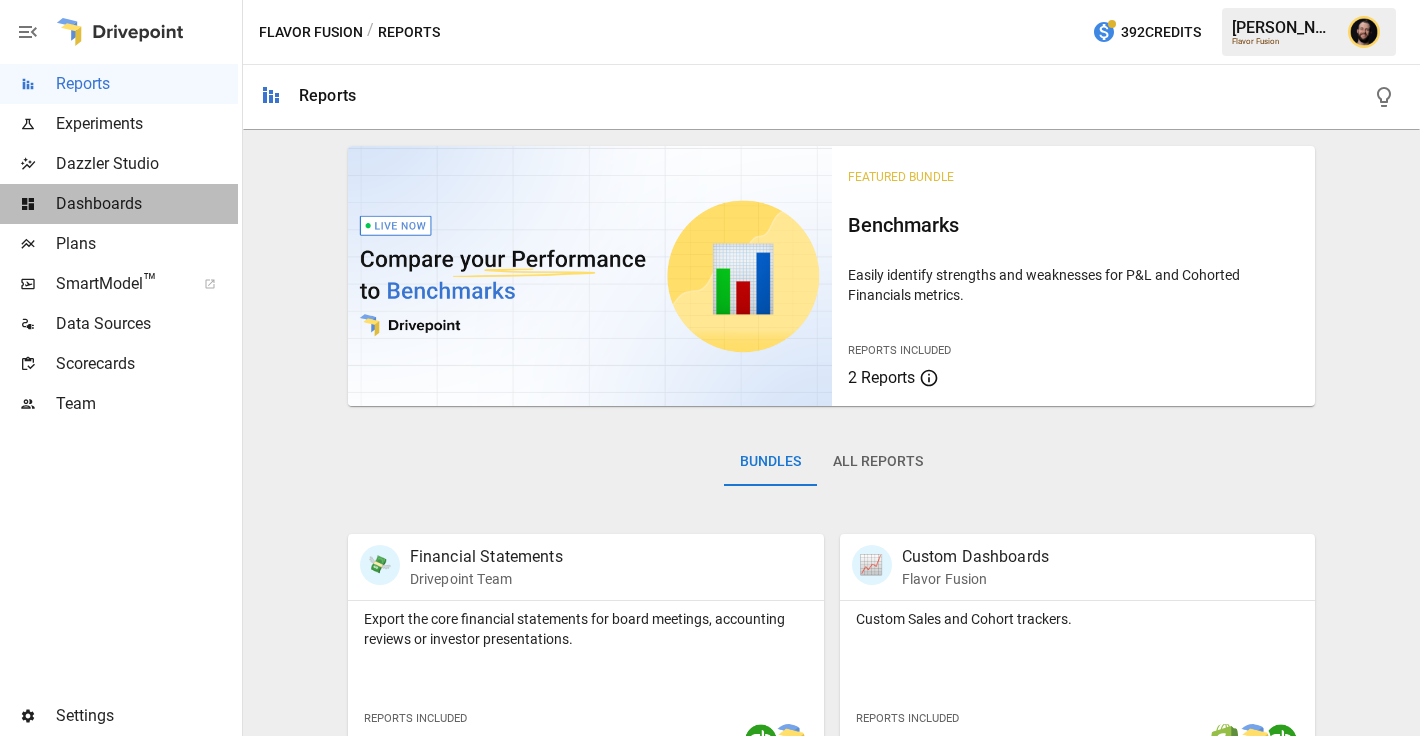 click on "Dashboards" at bounding box center [147, 204] 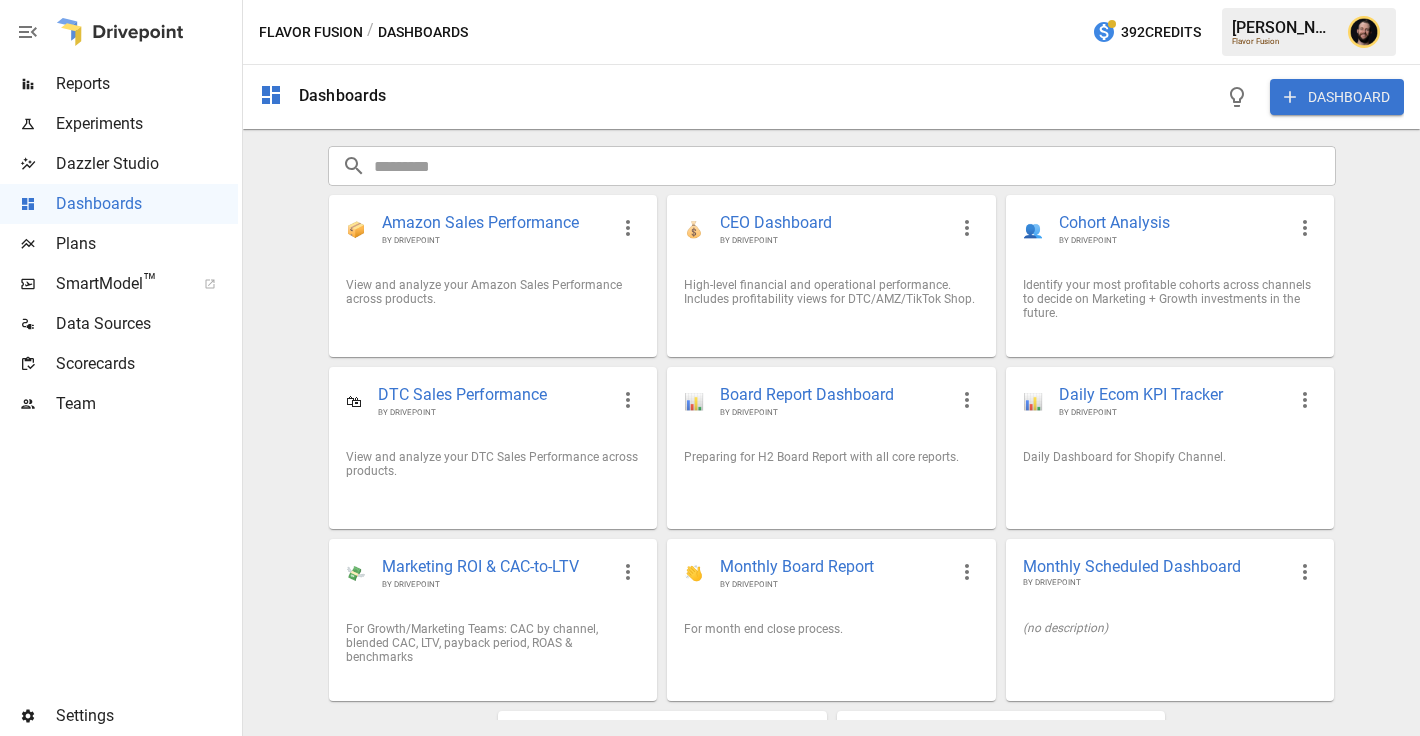 scroll, scrollTop: 154, scrollLeft: 0, axis: vertical 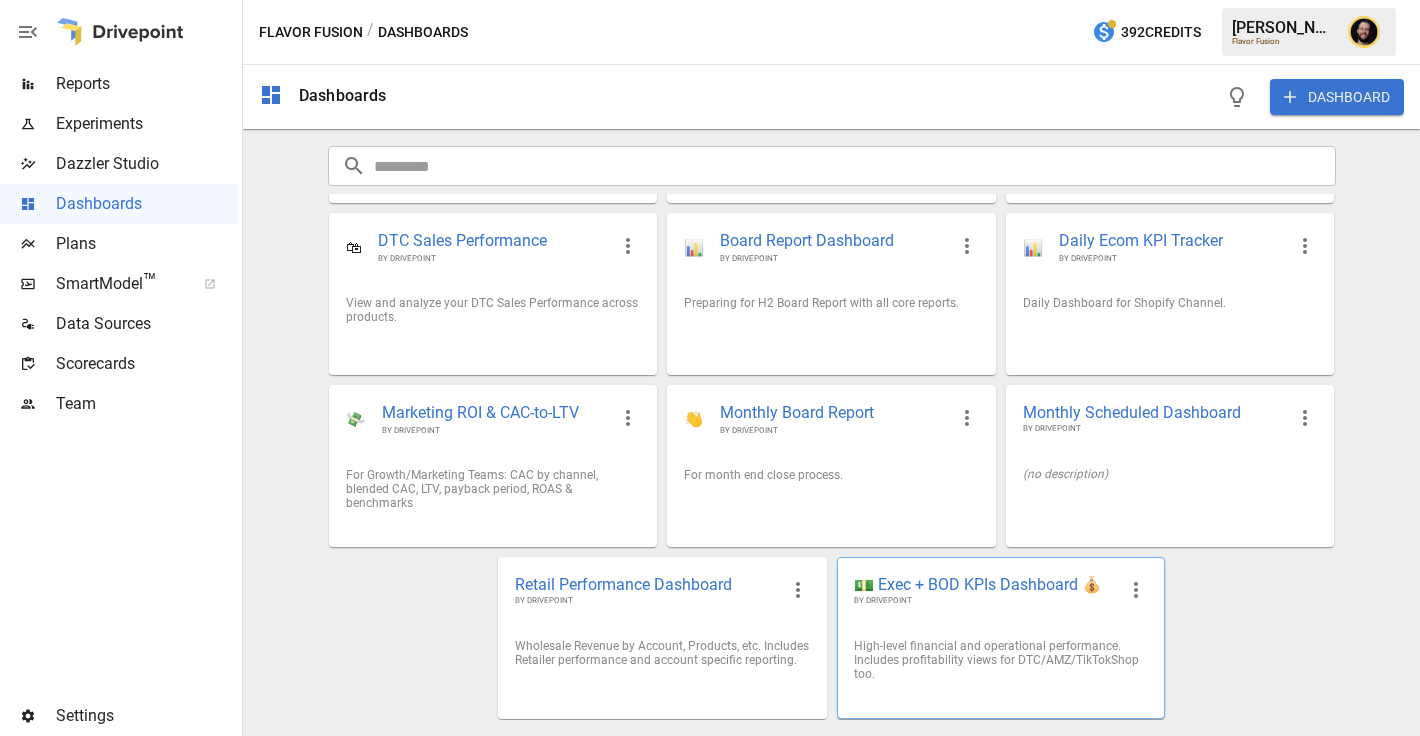 click on "💵 Exec + BOD KPIs Dashboard 💰 BY DRIVEPOINT" at bounding box center (1001, 590) 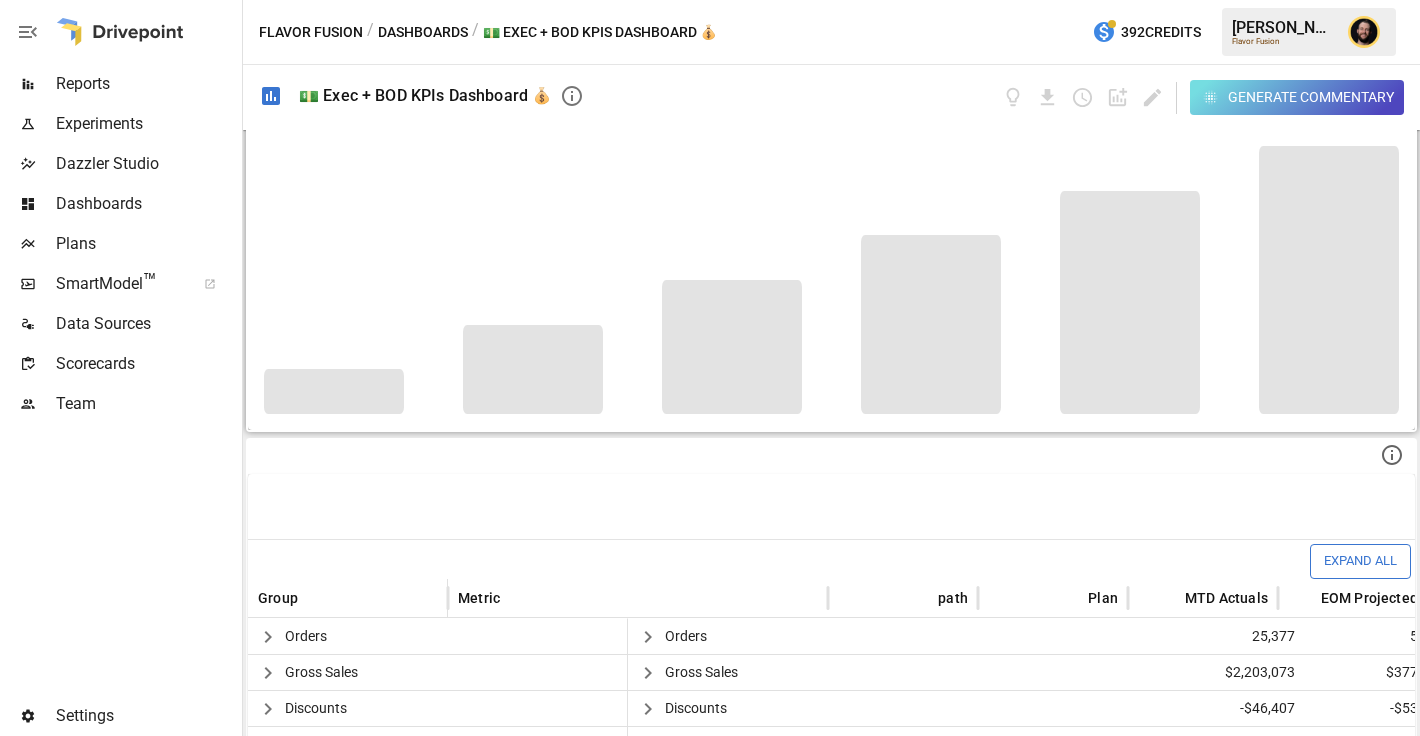 scroll, scrollTop: 567, scrollLeft: 0, axis: vertical 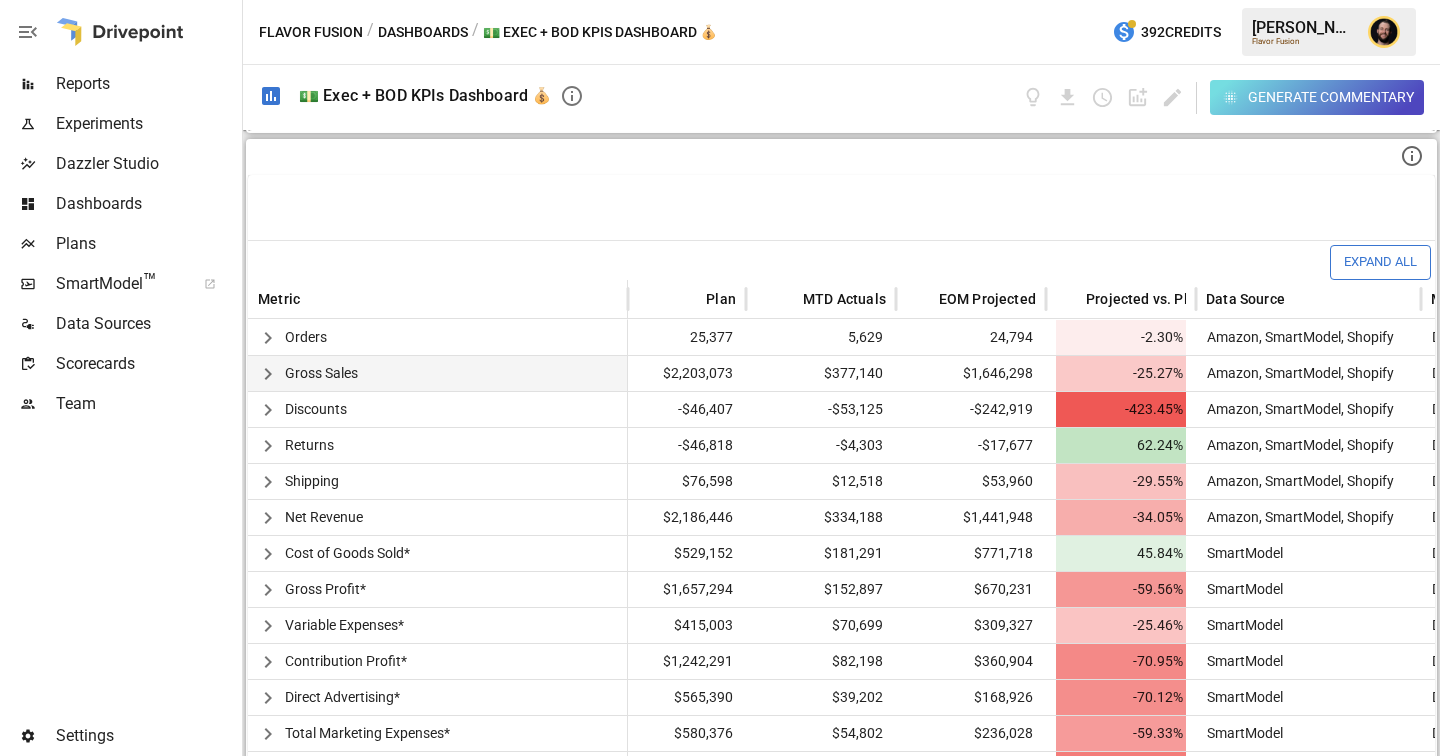 click 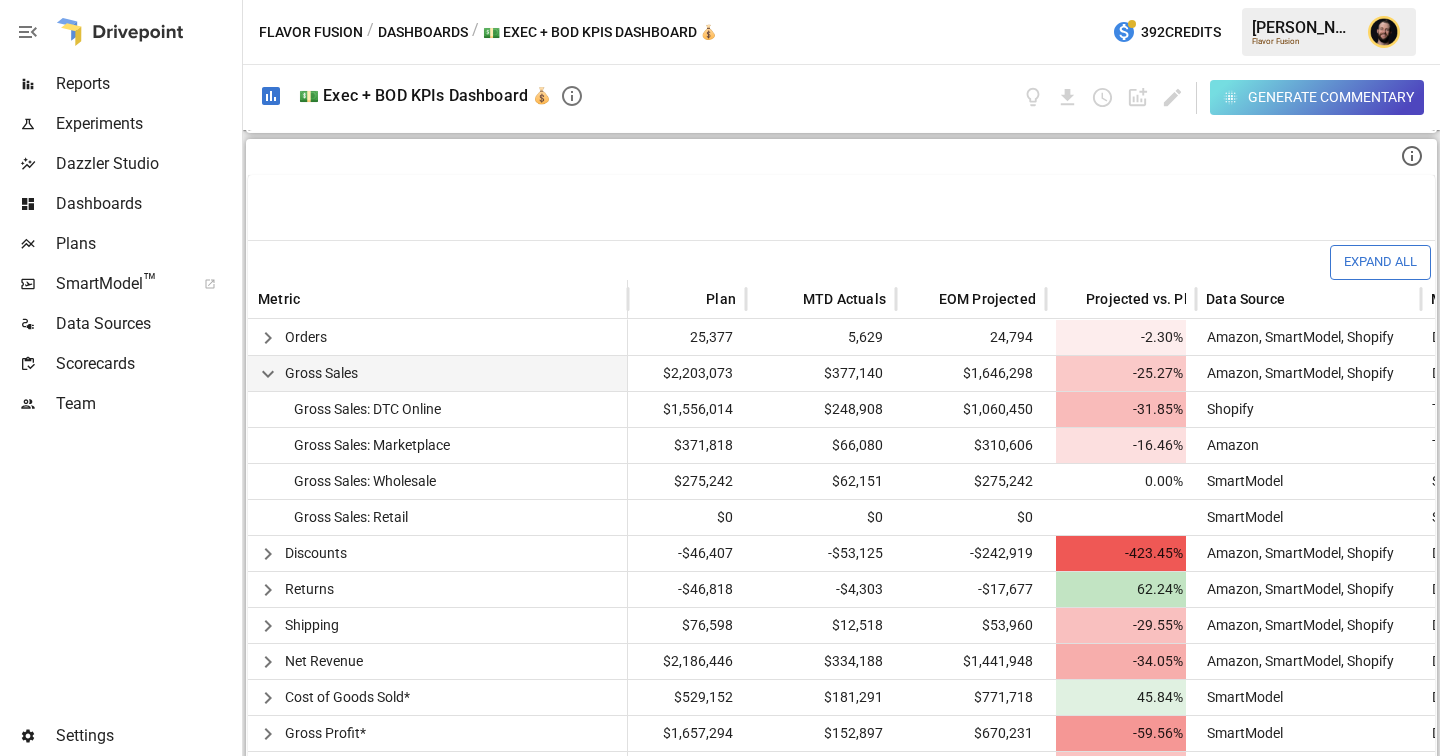 click 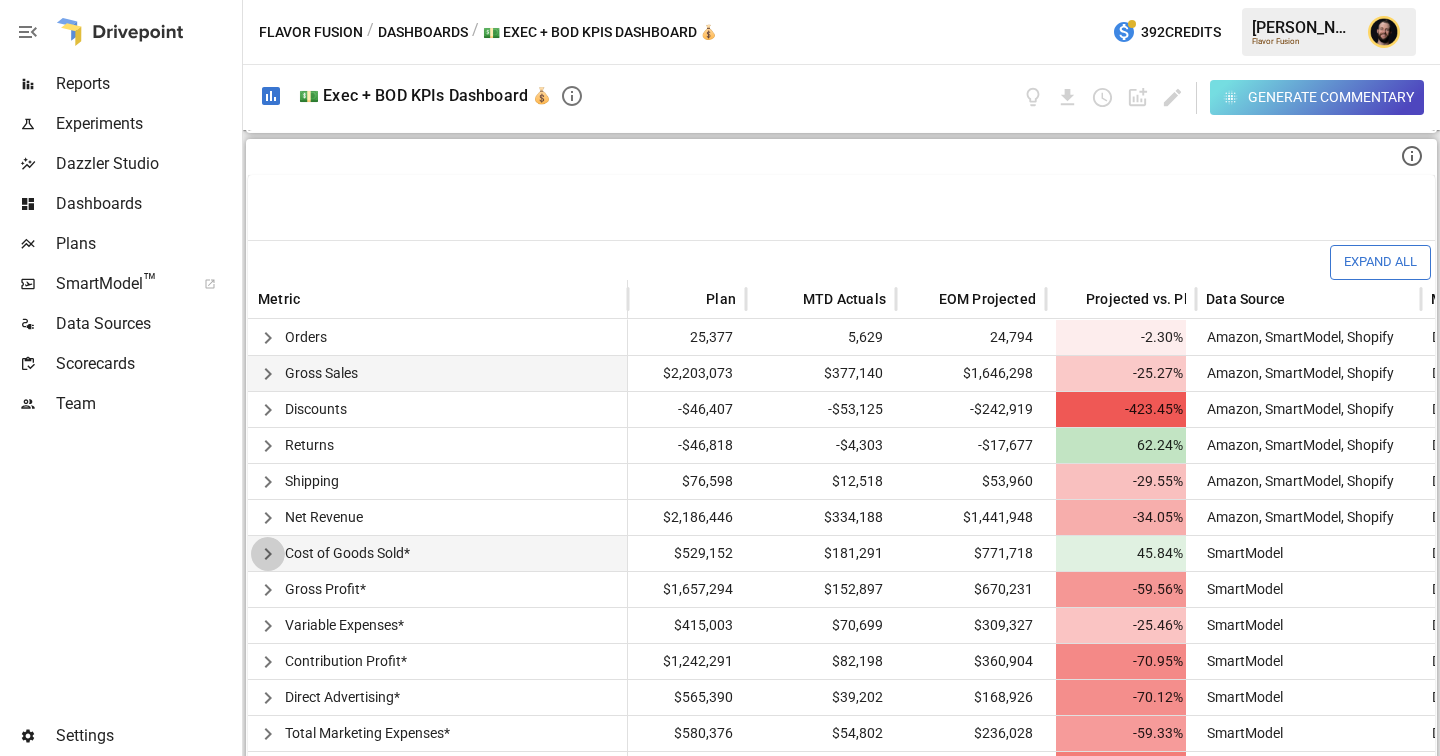 click 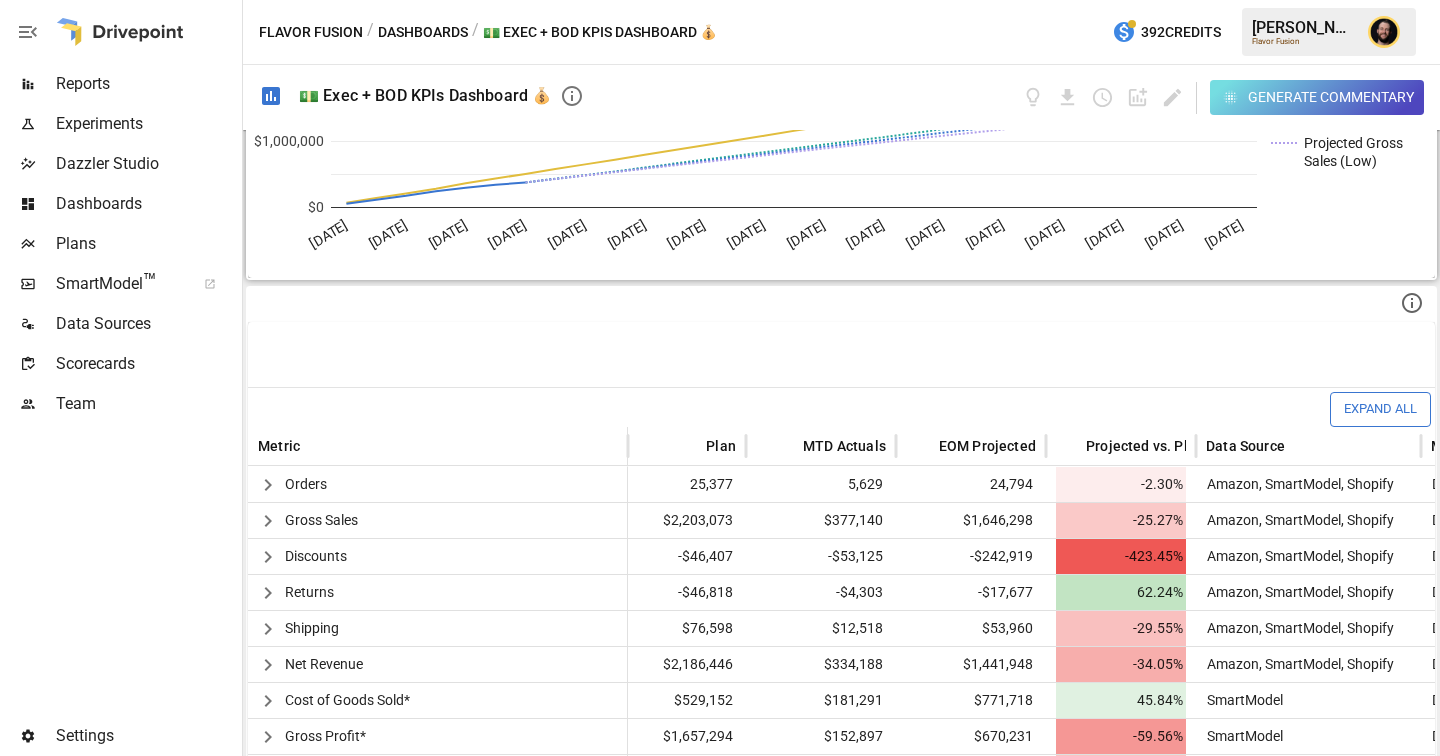 scroll, scrollTop: 0, scrollLeft: 0, axis: both 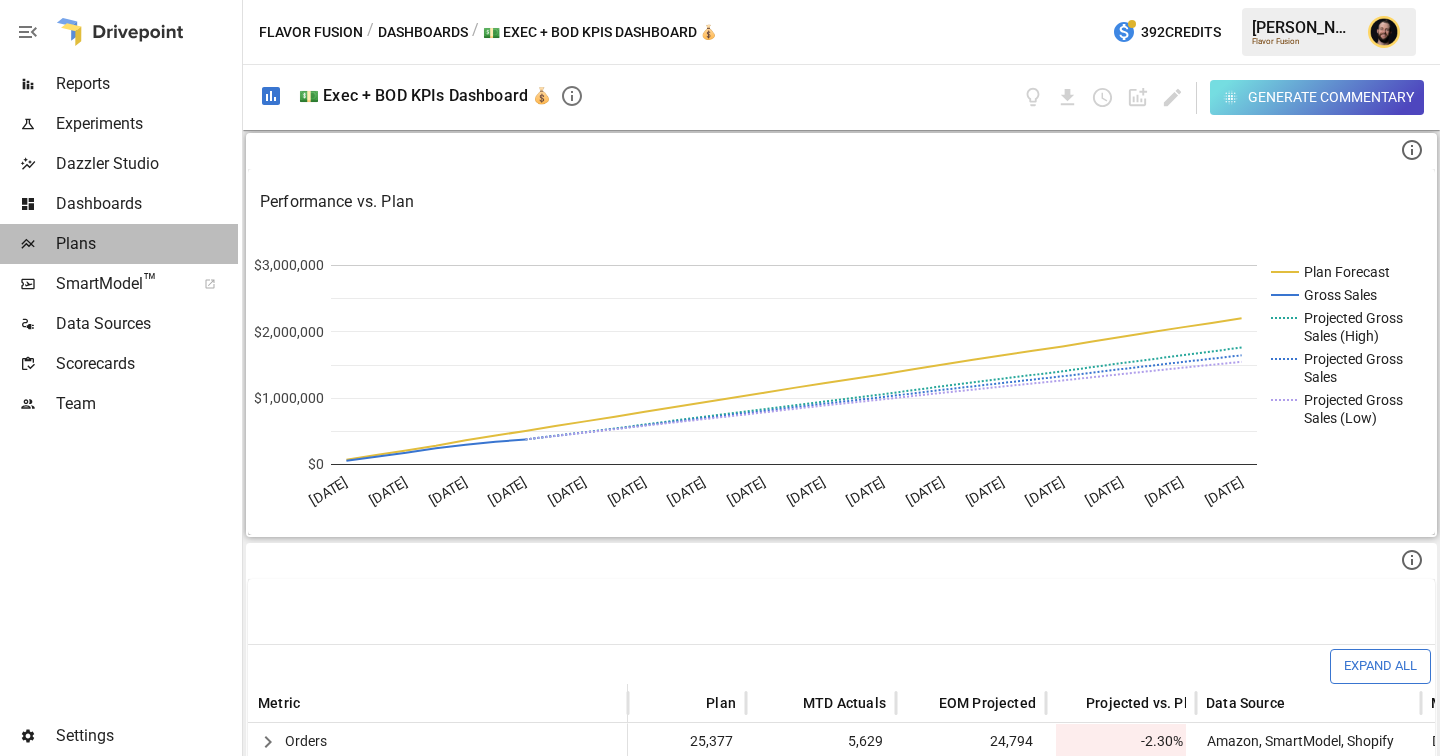 click on "Plans" at bounding box center [147, 244] 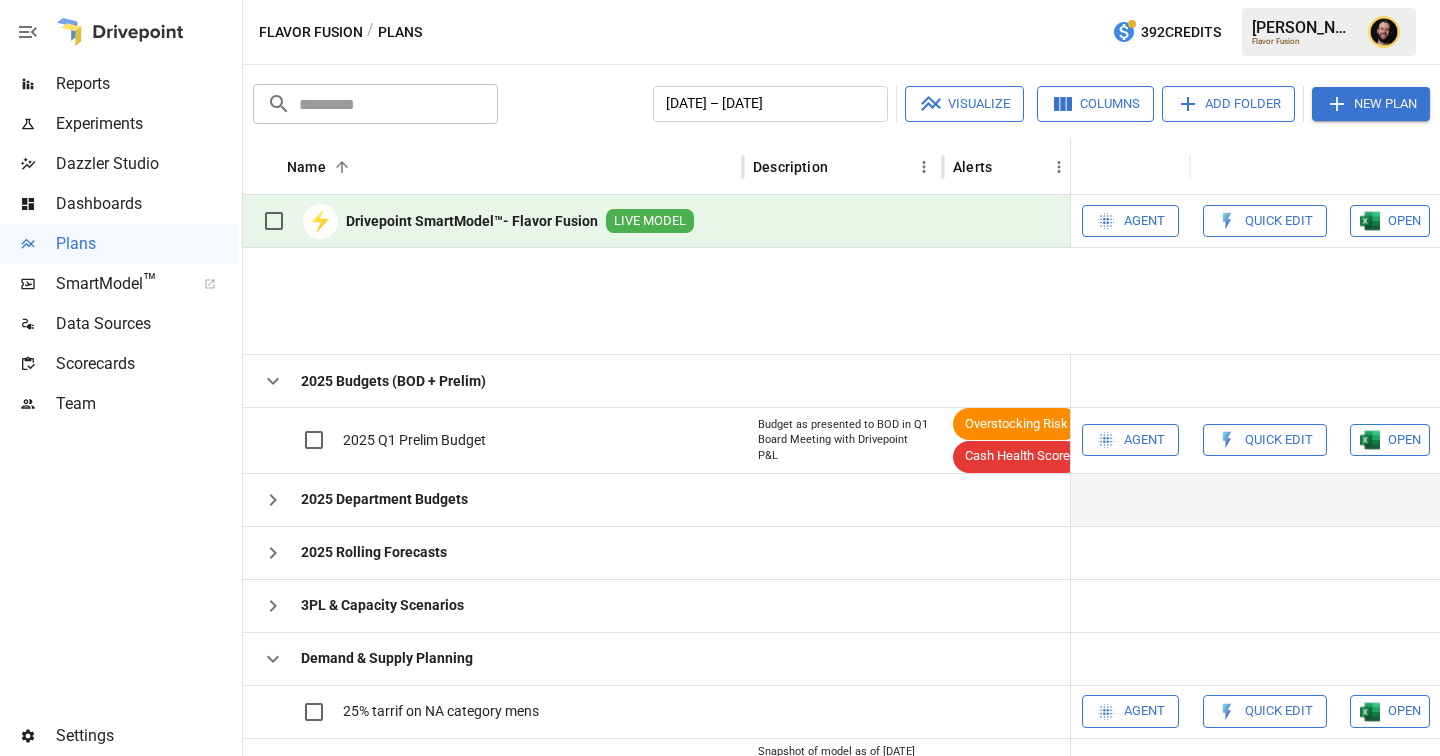 scroll, scrollTop: 312, scrollLeft: 0, axis: vertical 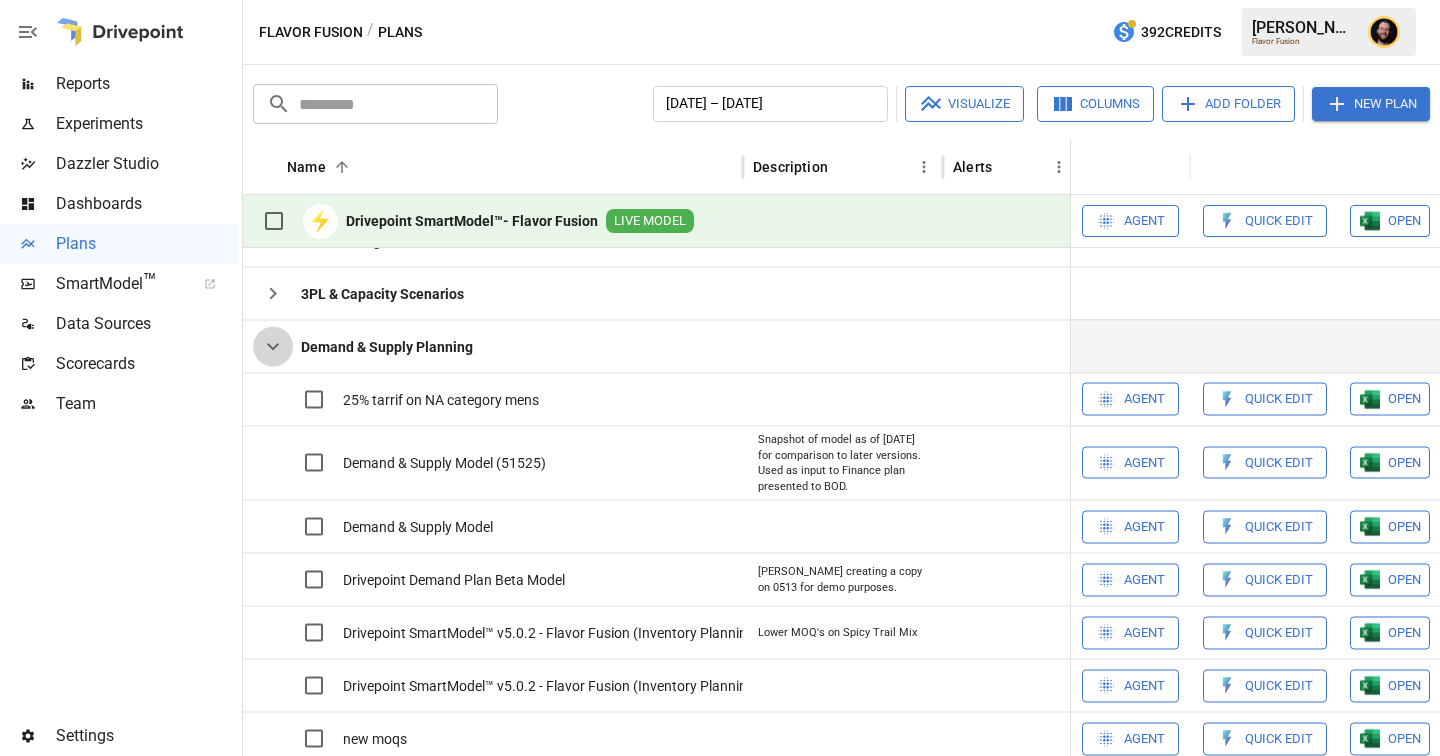 click 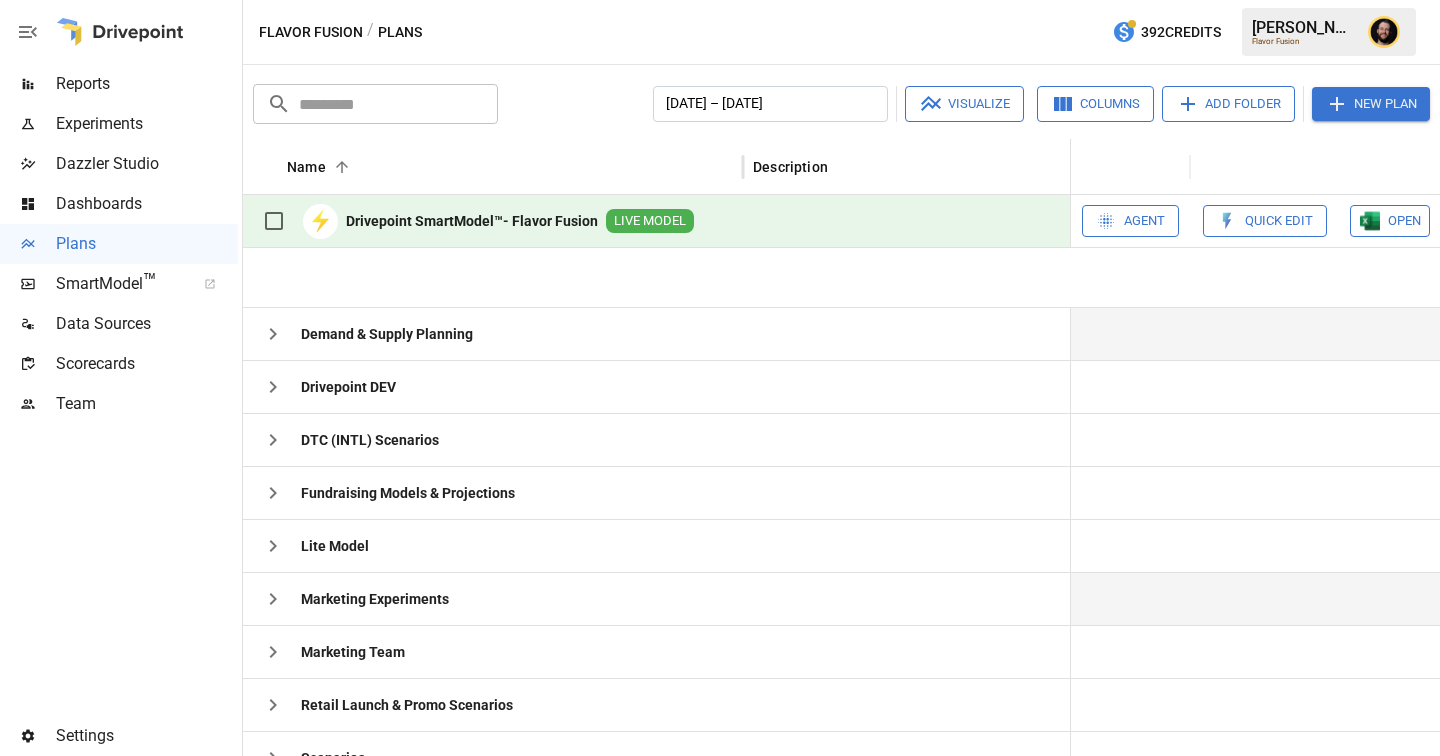 scroll, scrollTop: 446, scrollLeft: 0, axis: vertical 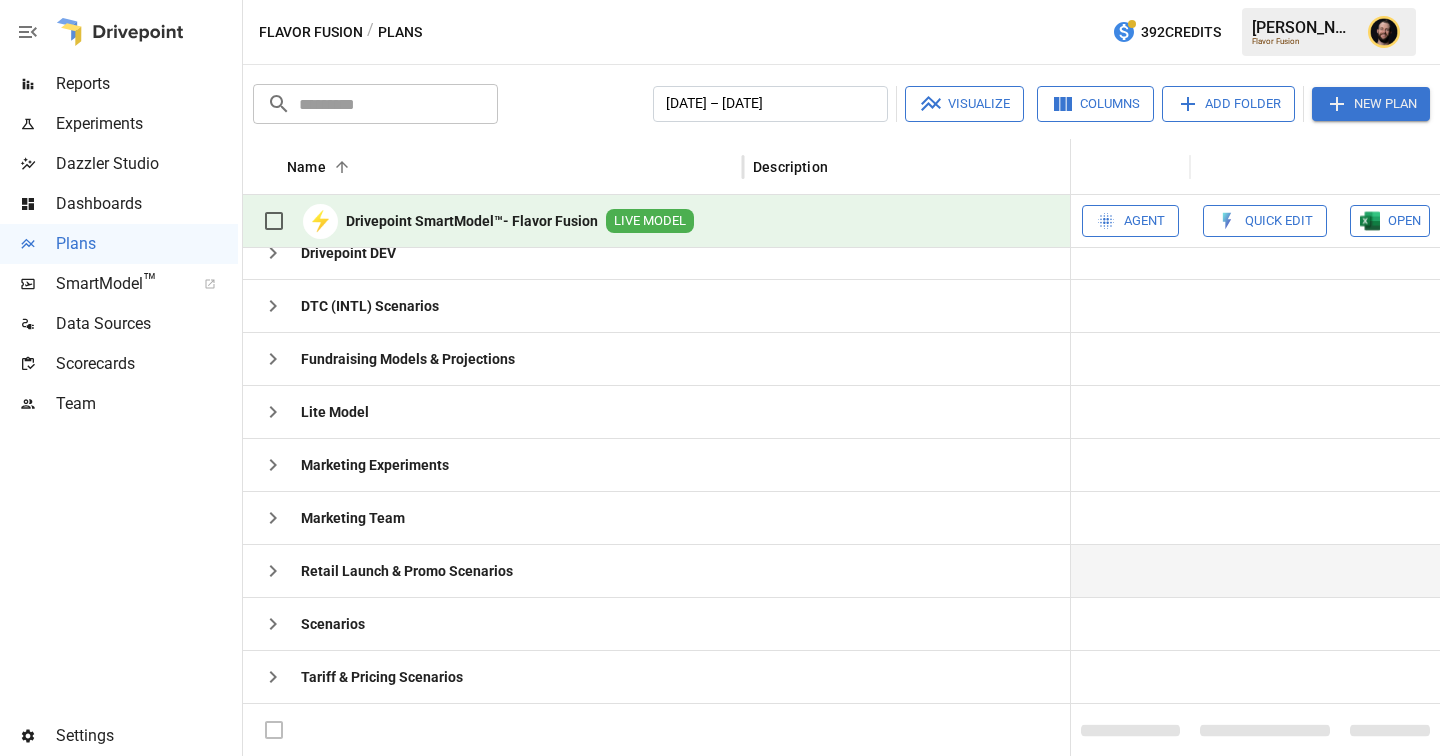 click 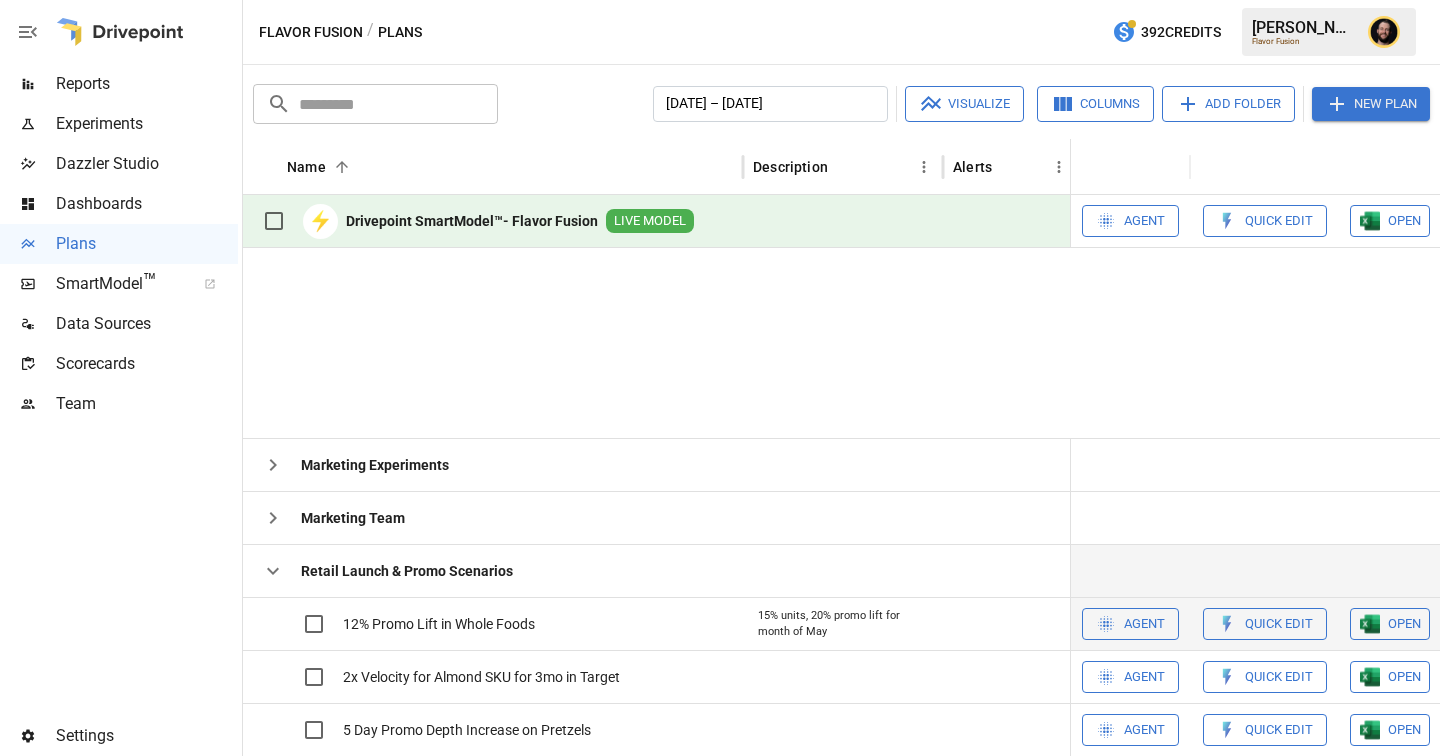 scroll, scrollTop: 639, scrollLeft: 0, axis: vertical 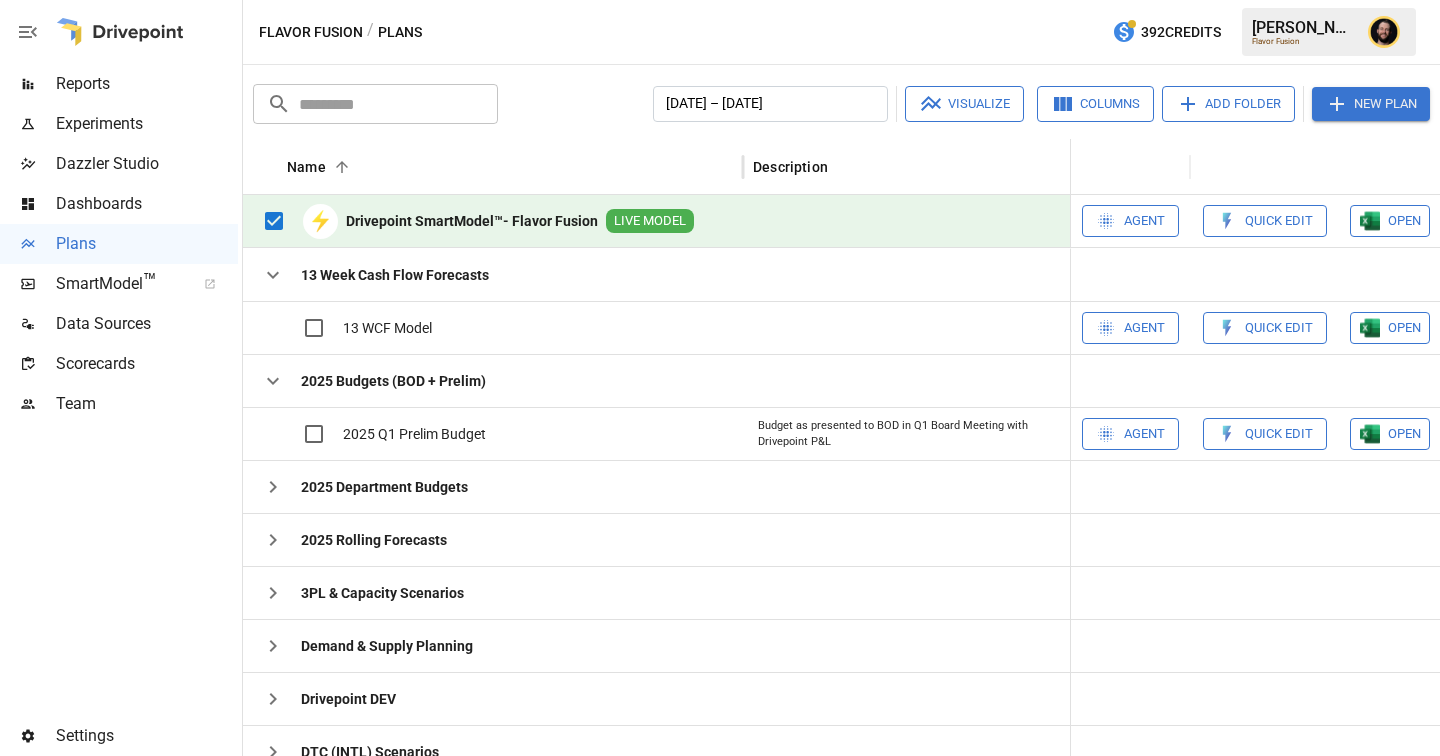click on "Visualize" at bounding box center (964, 104) 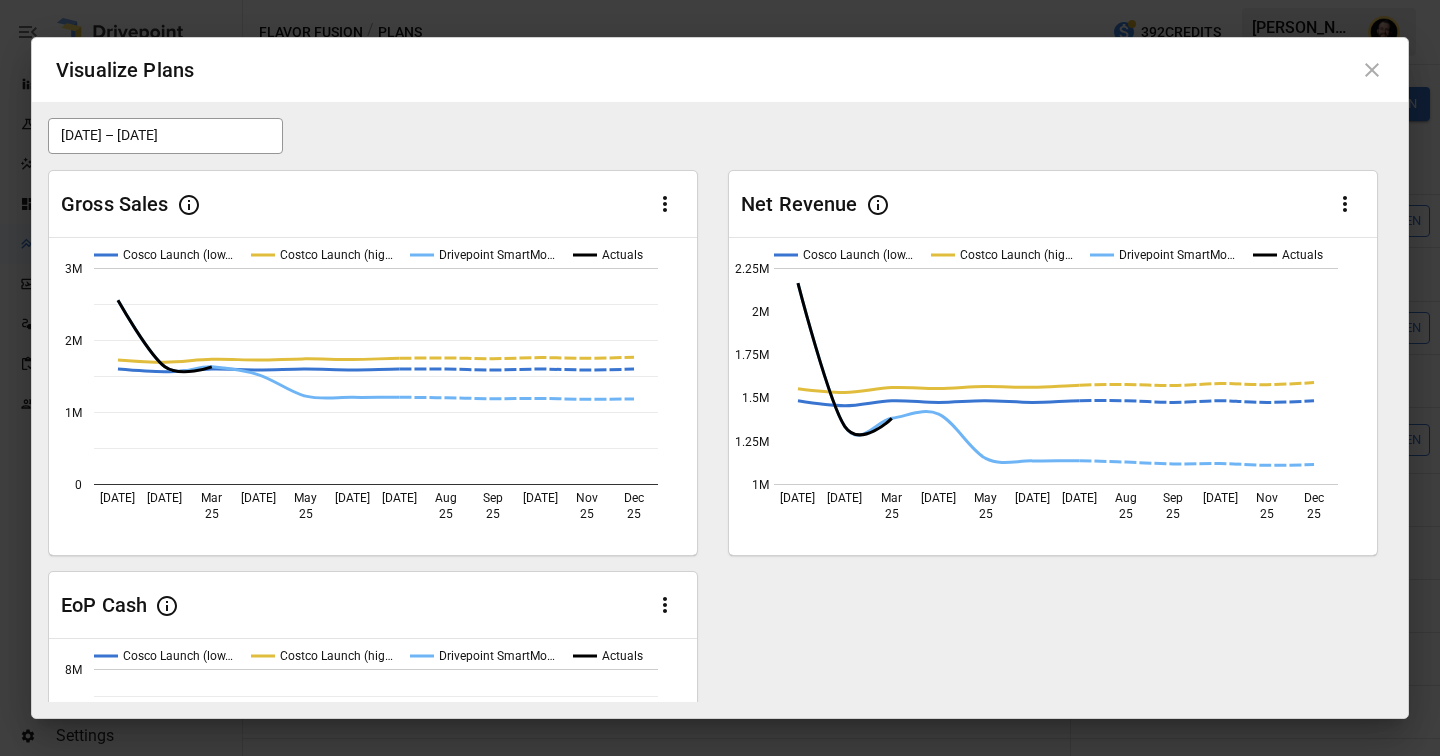 scroll, scrollTop: 269, scrollLeft: 0, axis: vertical 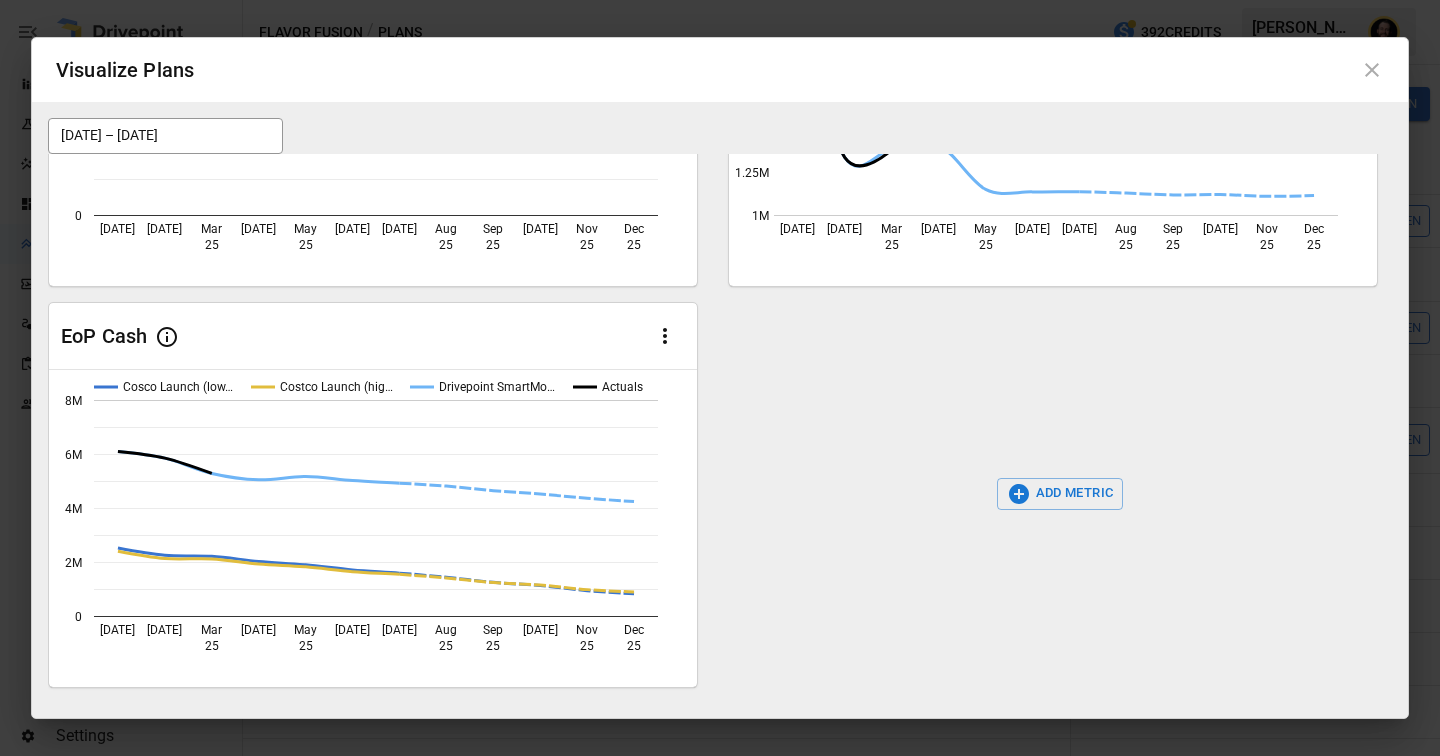 click on "ADD METRIC" at bounding box center (1060, 494) 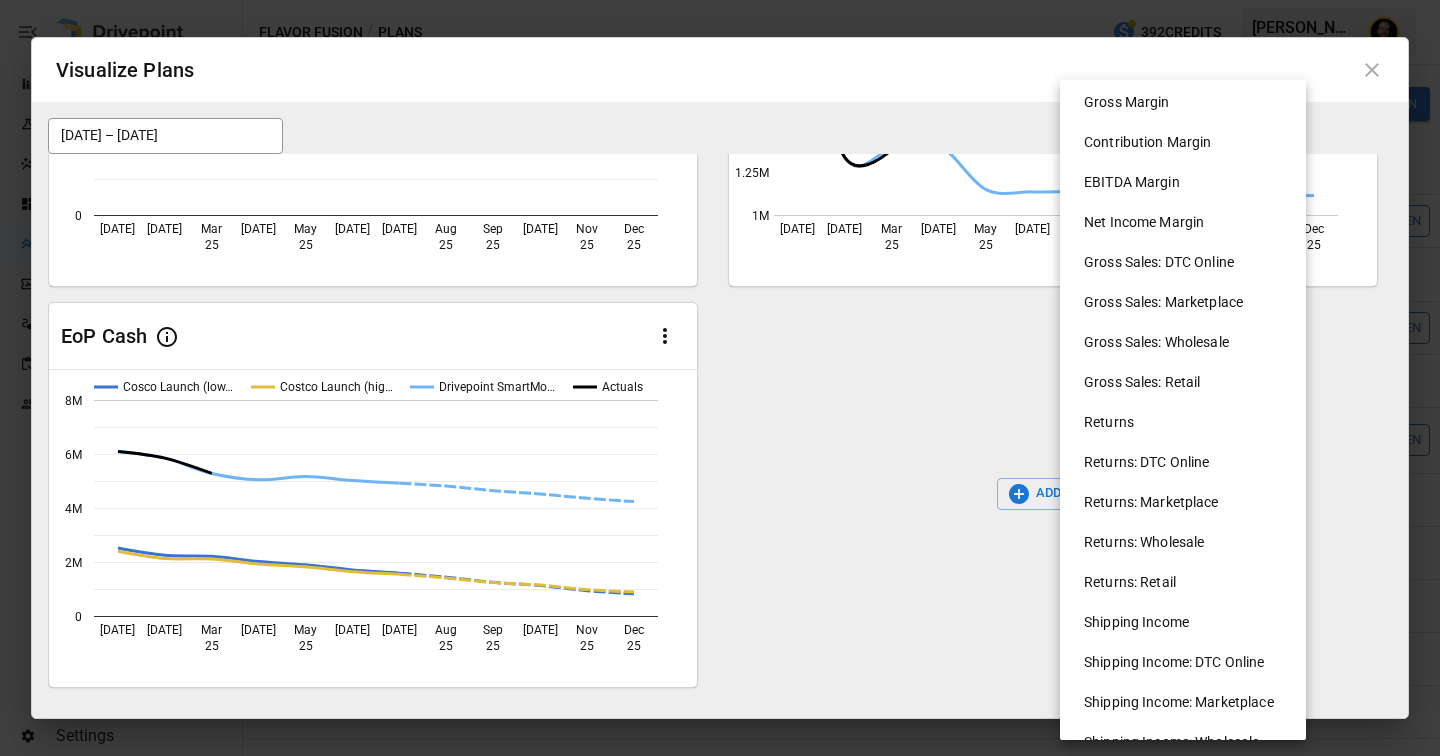 click on "Gross Sales: DTC Online" at bounding box center (1191, 262) 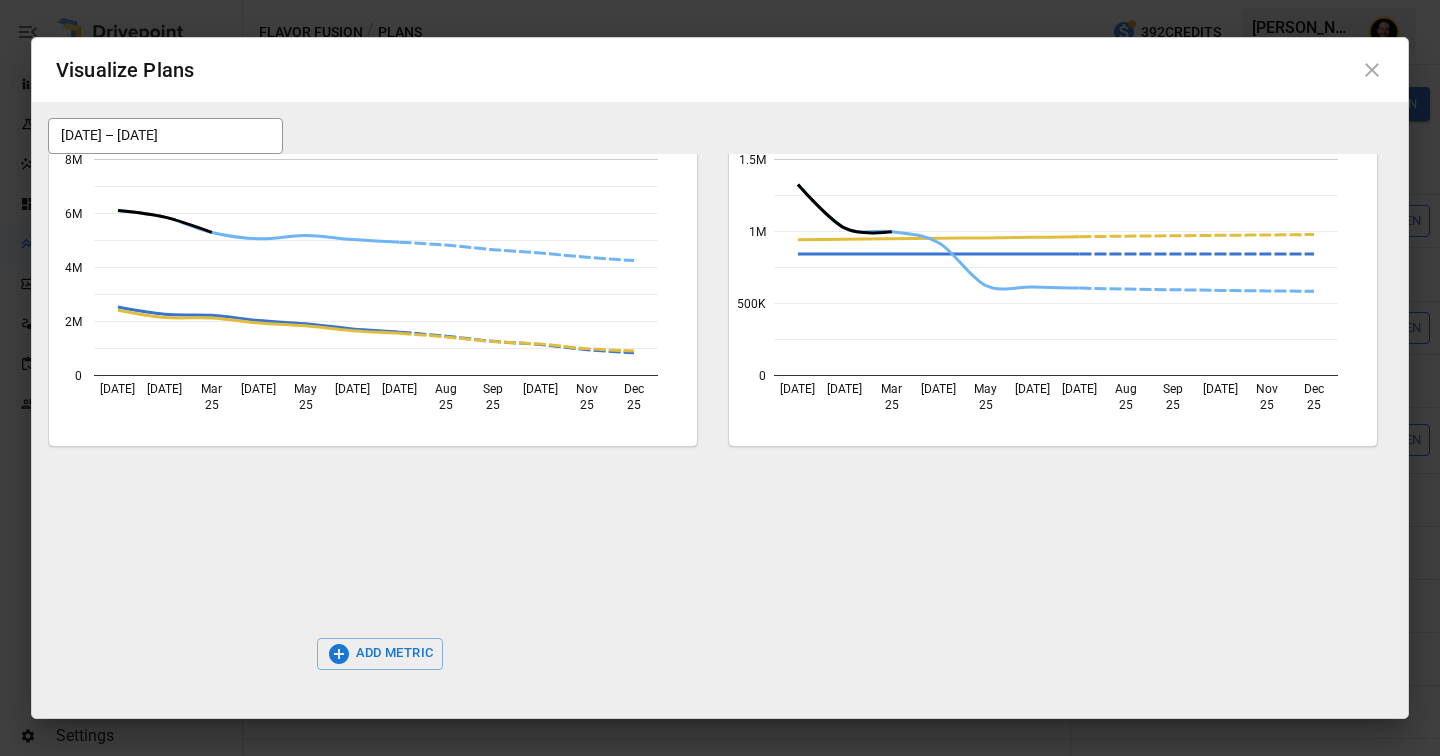 scroll, scrollTop: 176, scrollLeft: 0, axis: vertical 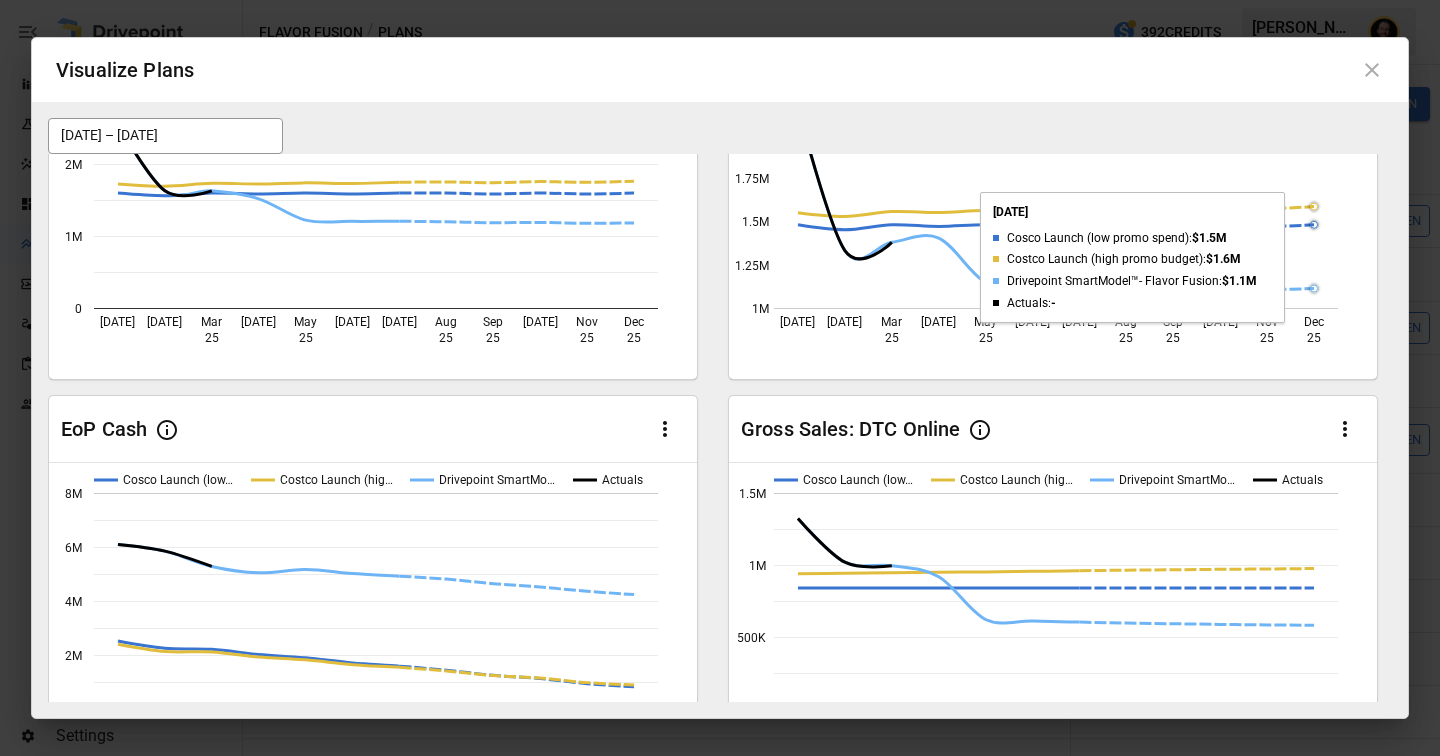 click 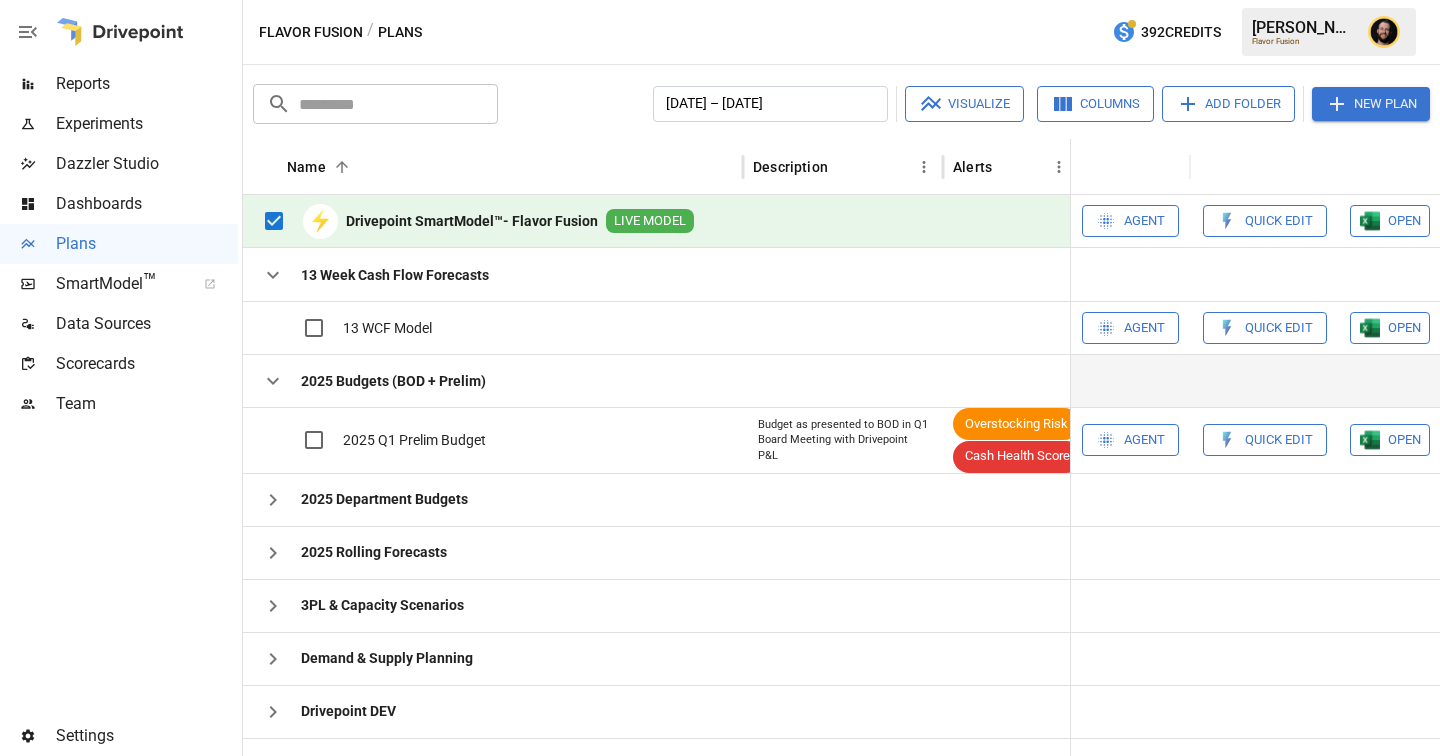 click 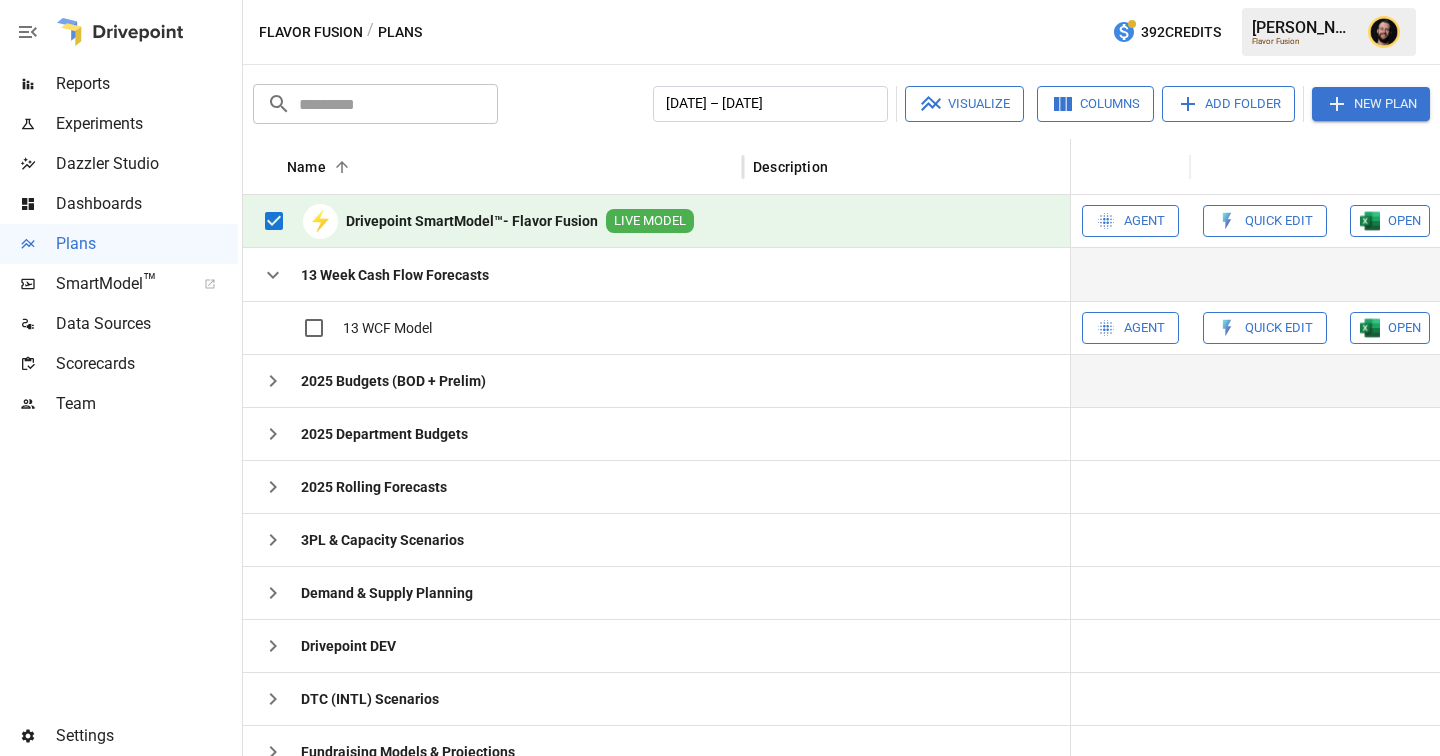 click 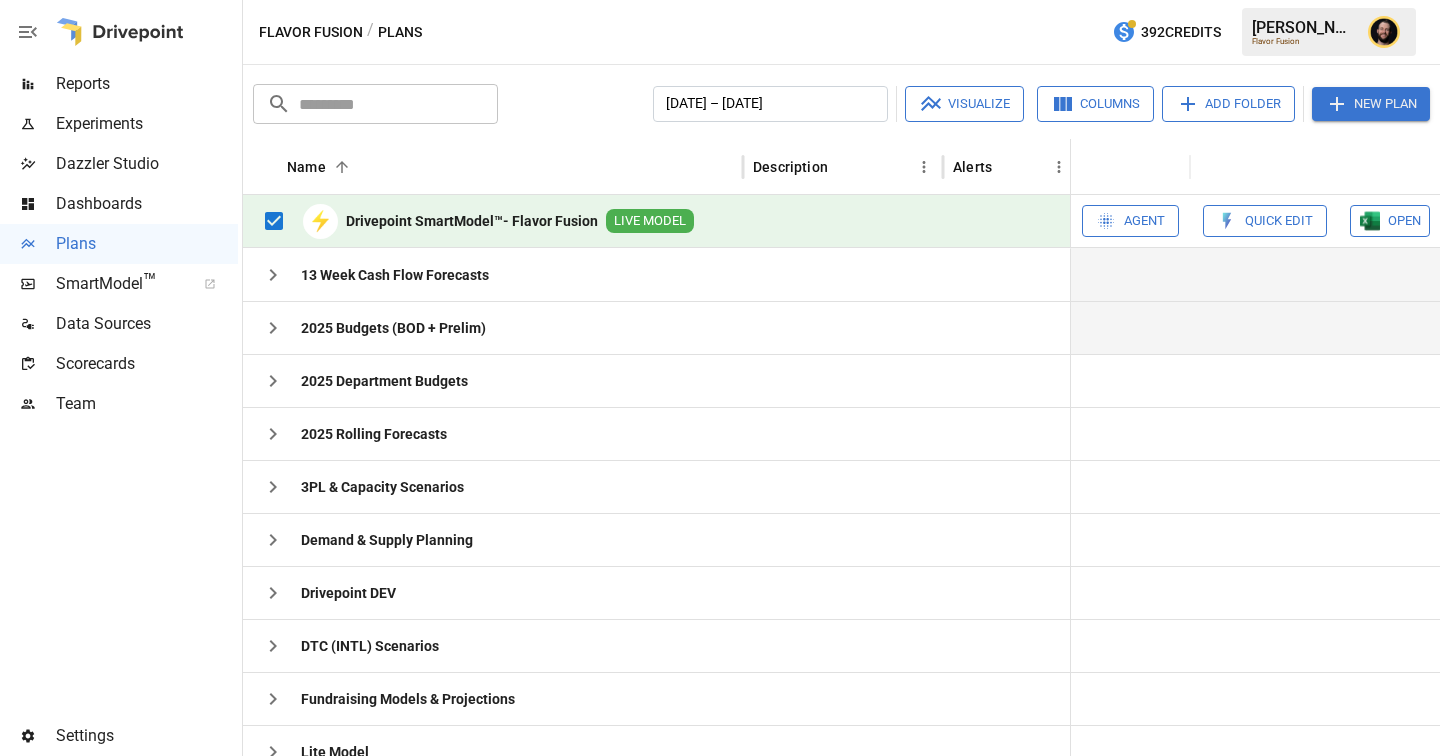 click 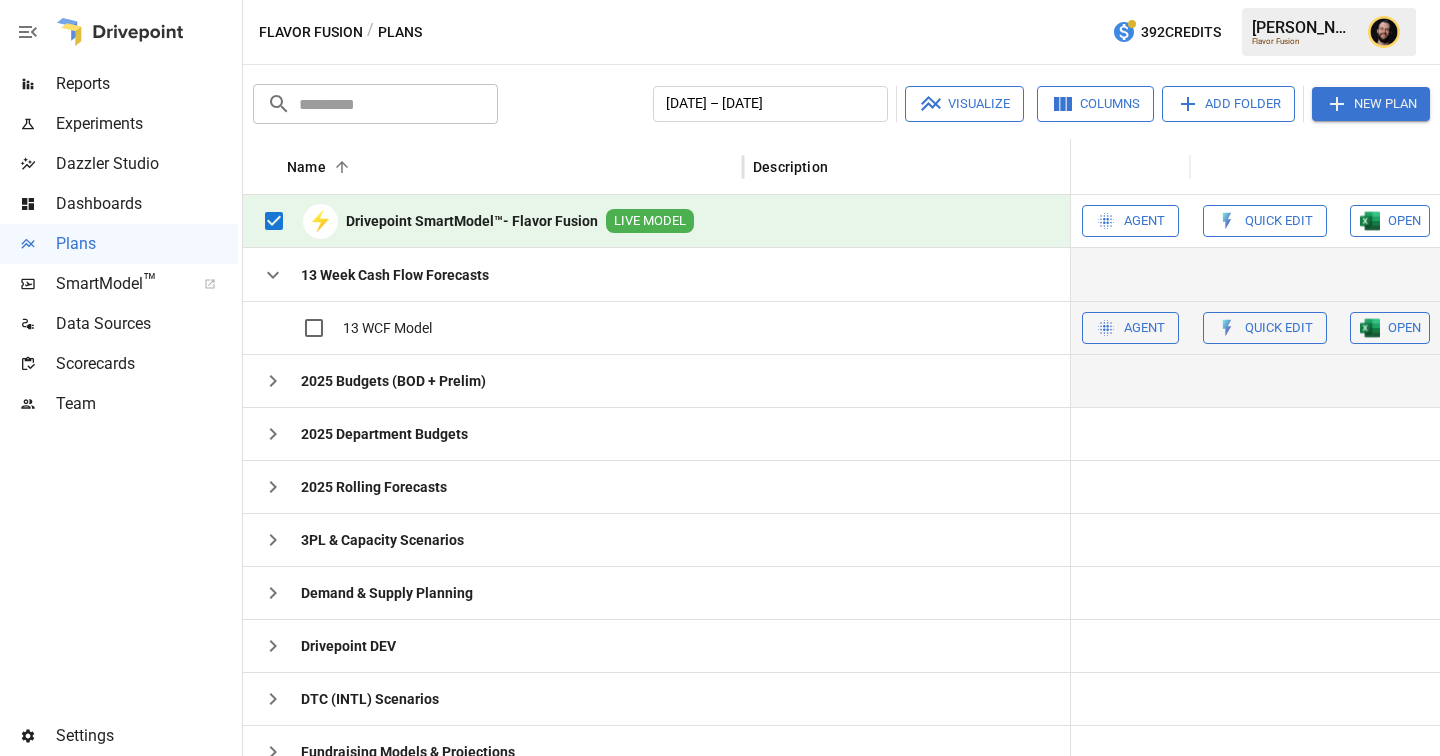 click on "OPEN" at bounding box center [1404, 328] 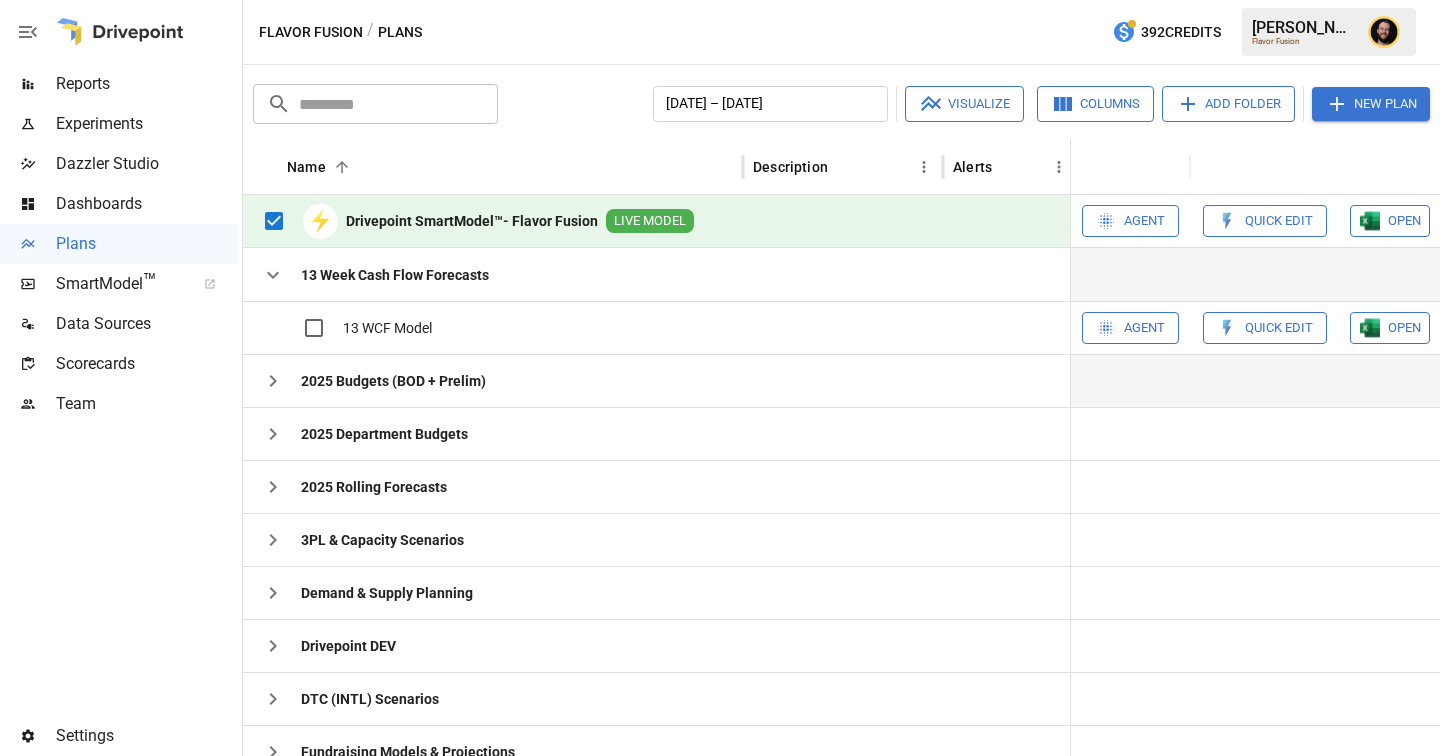 click 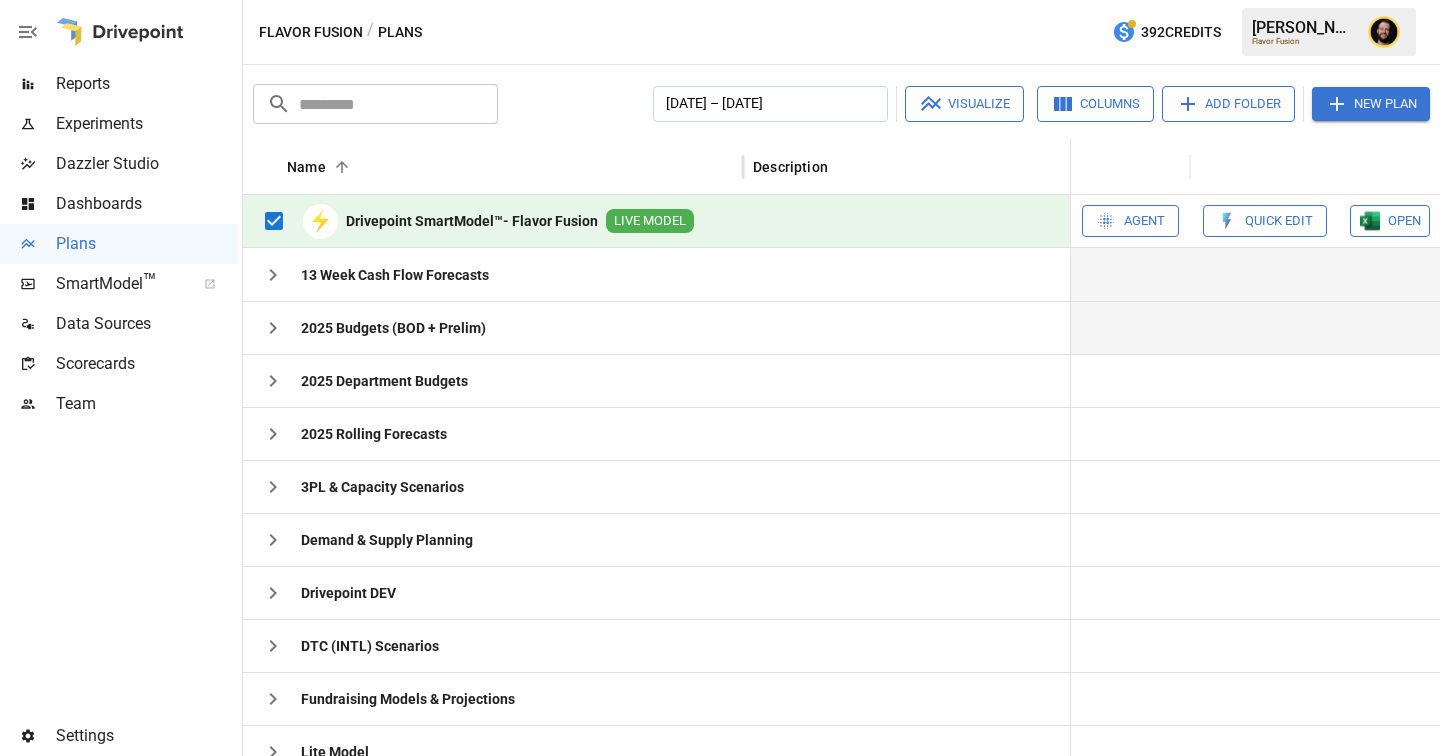 click on "Reports" at bounding box center [147, 84] 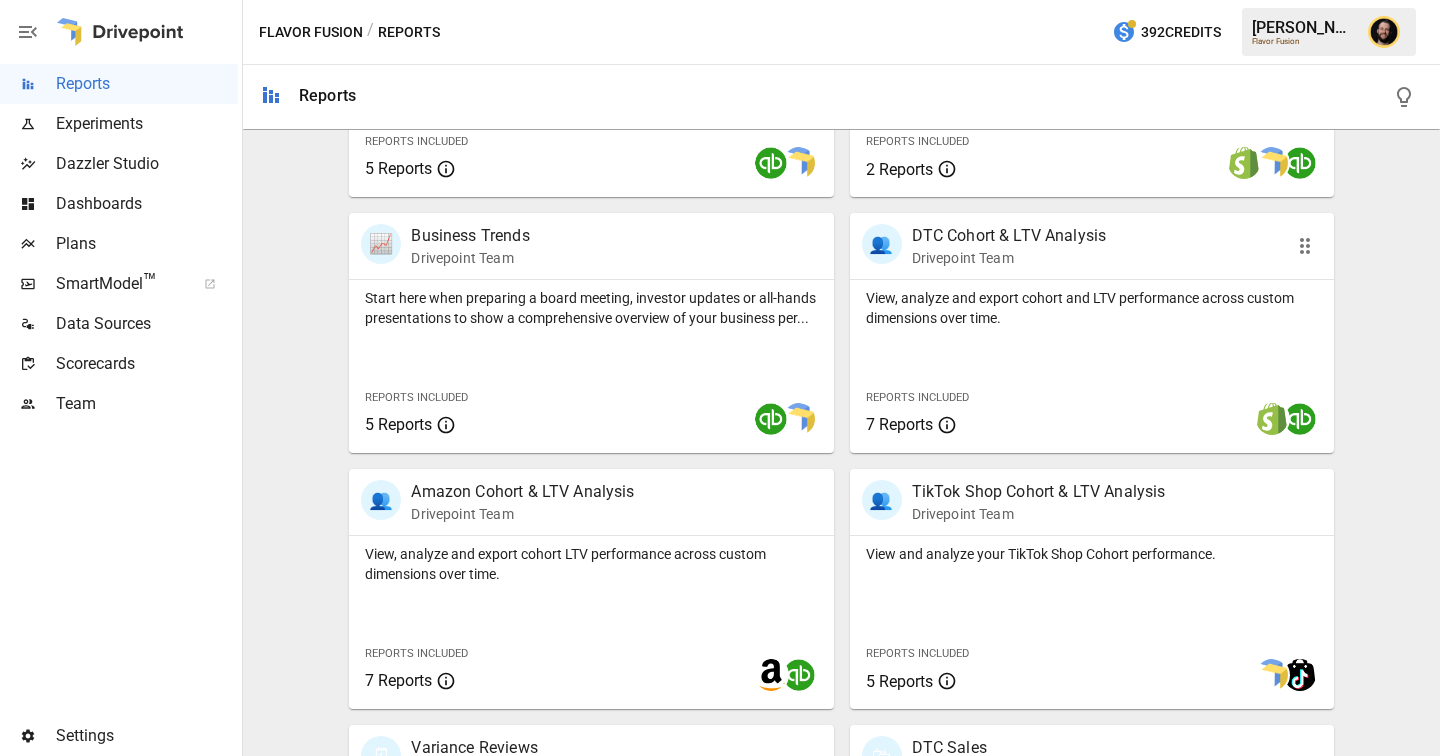 scroll, scrollTop: 578, scrollLeft: 0, axis: vertical 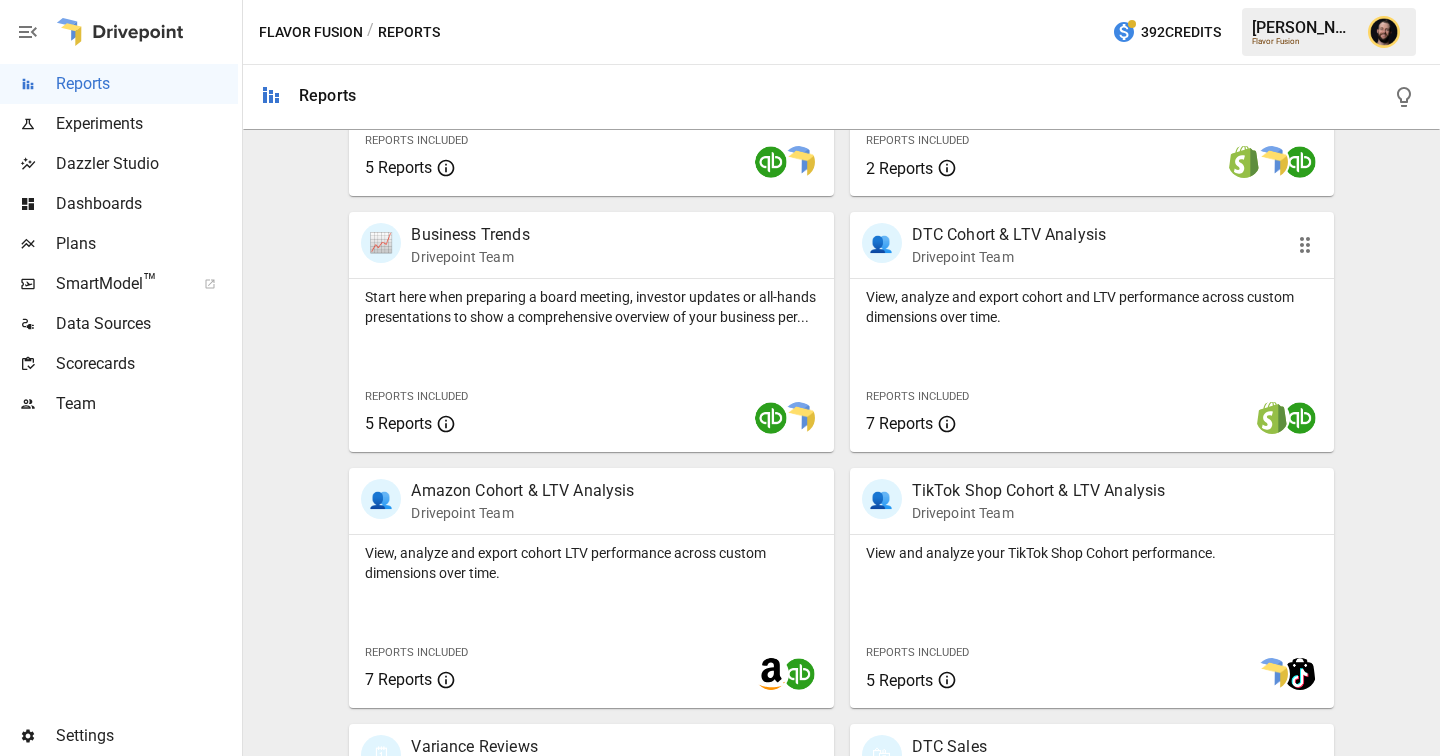 click on "View, analyze and export cohort and LTV performance across custom dimensions over time.  Reports Included 7 Reports" at bounding box center (1092, 365) 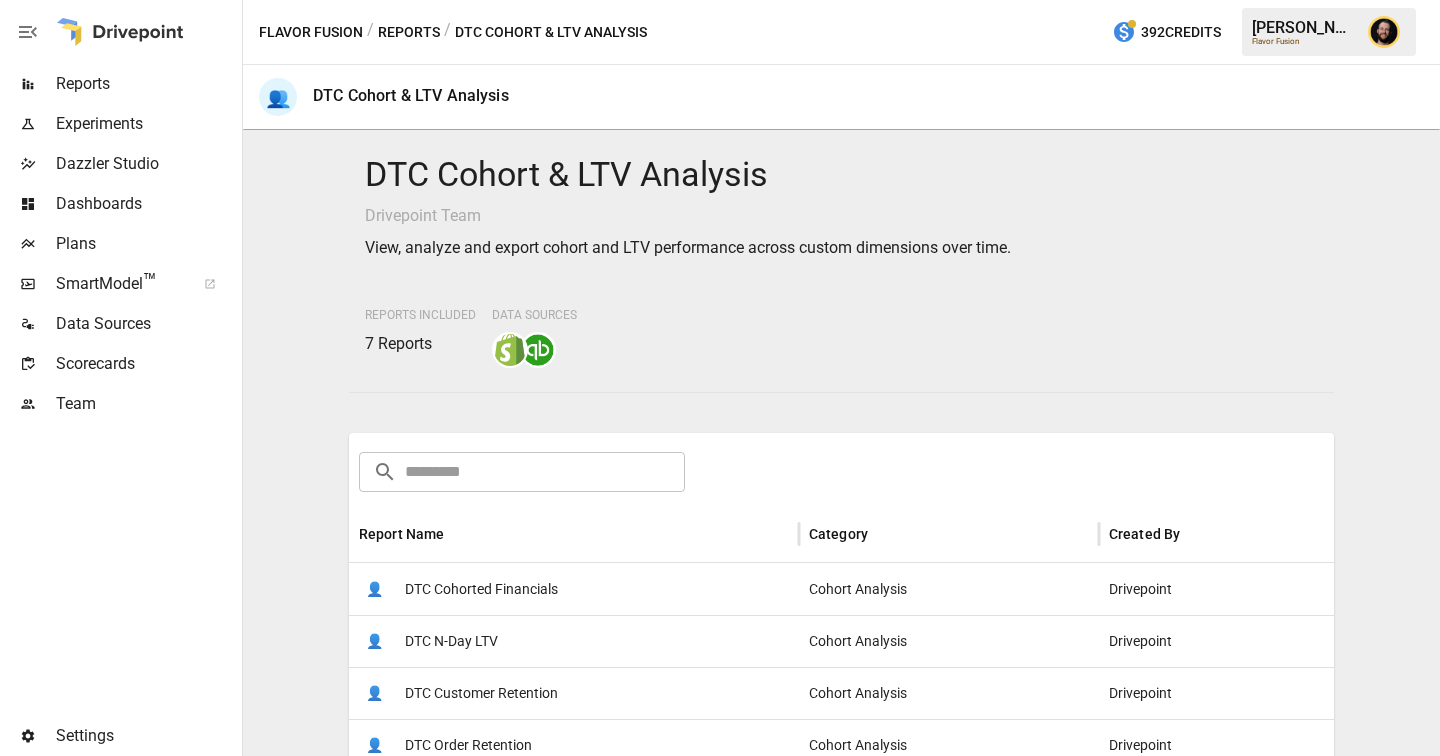 scroll, scrollTop: 157, scrollLeft: 0, axis: vertical 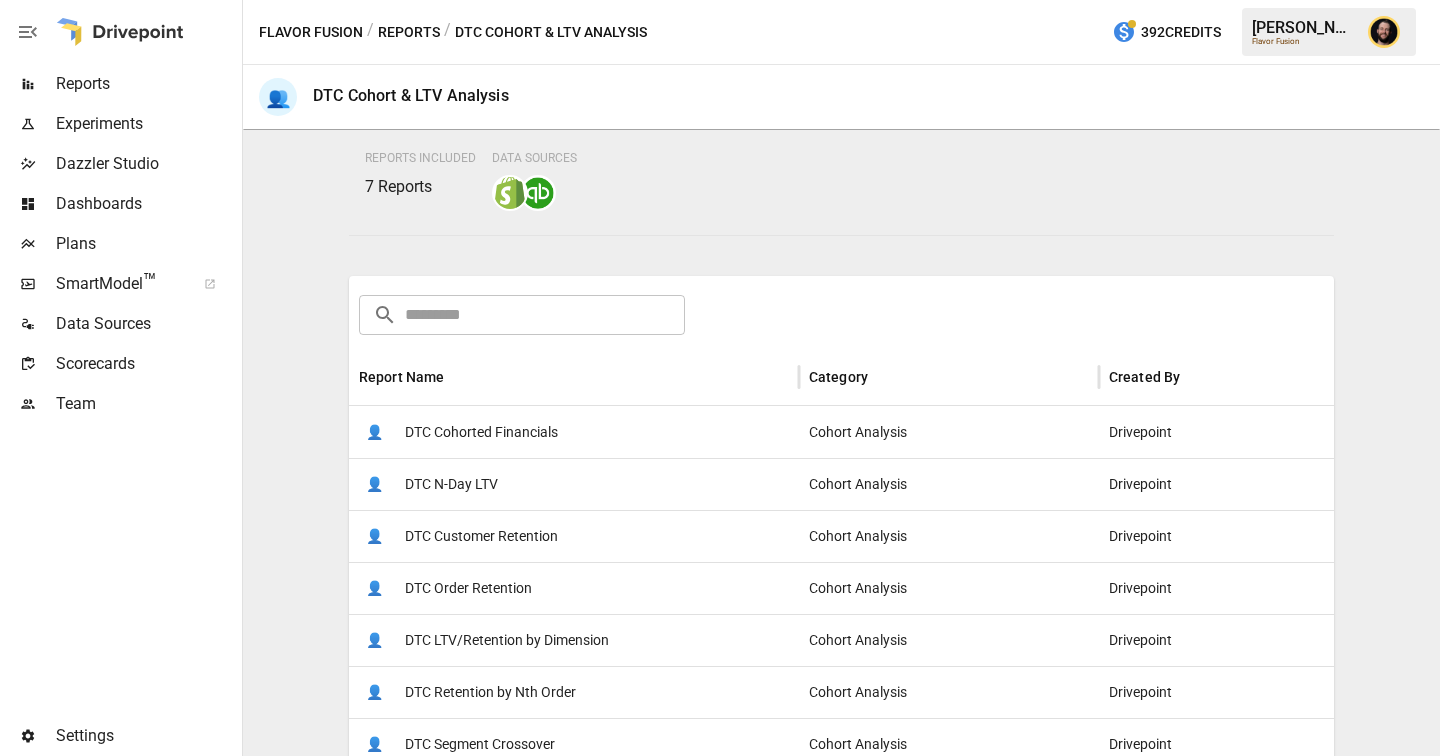 click on "👤 DTC Cohorted Financials" at bounding box center [574, 432] 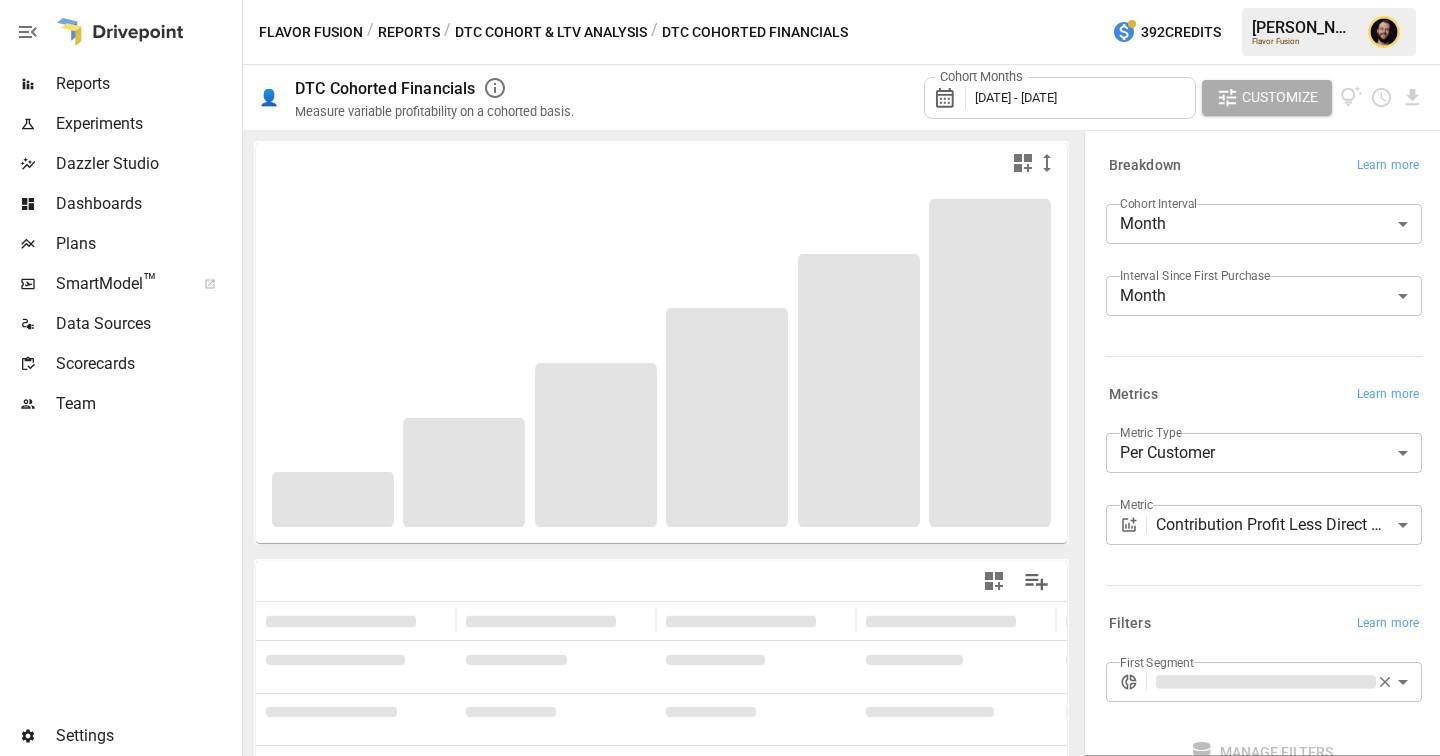 scroll, scrollTop: 119, scrollLeft: 0, axis: vertical 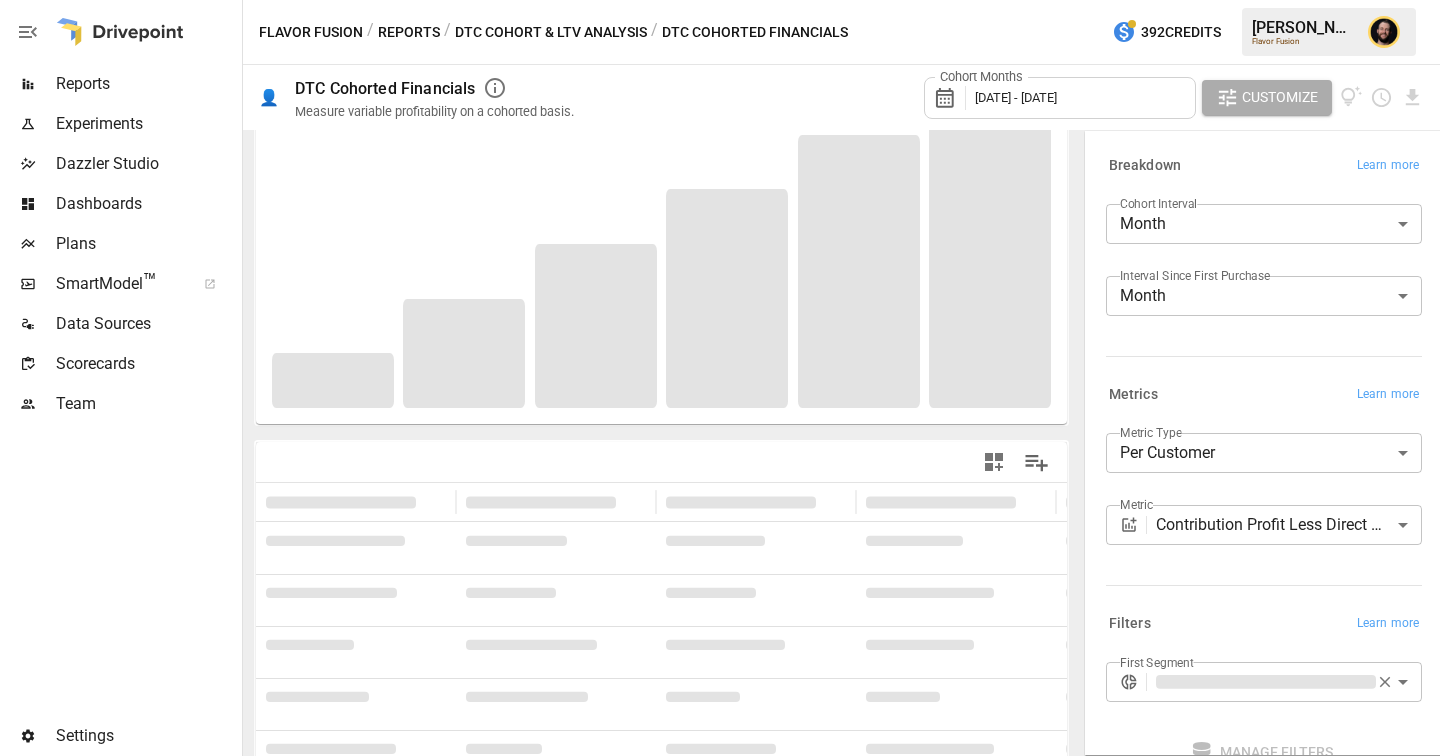 click on "**********" at bounding box center (720, 0) 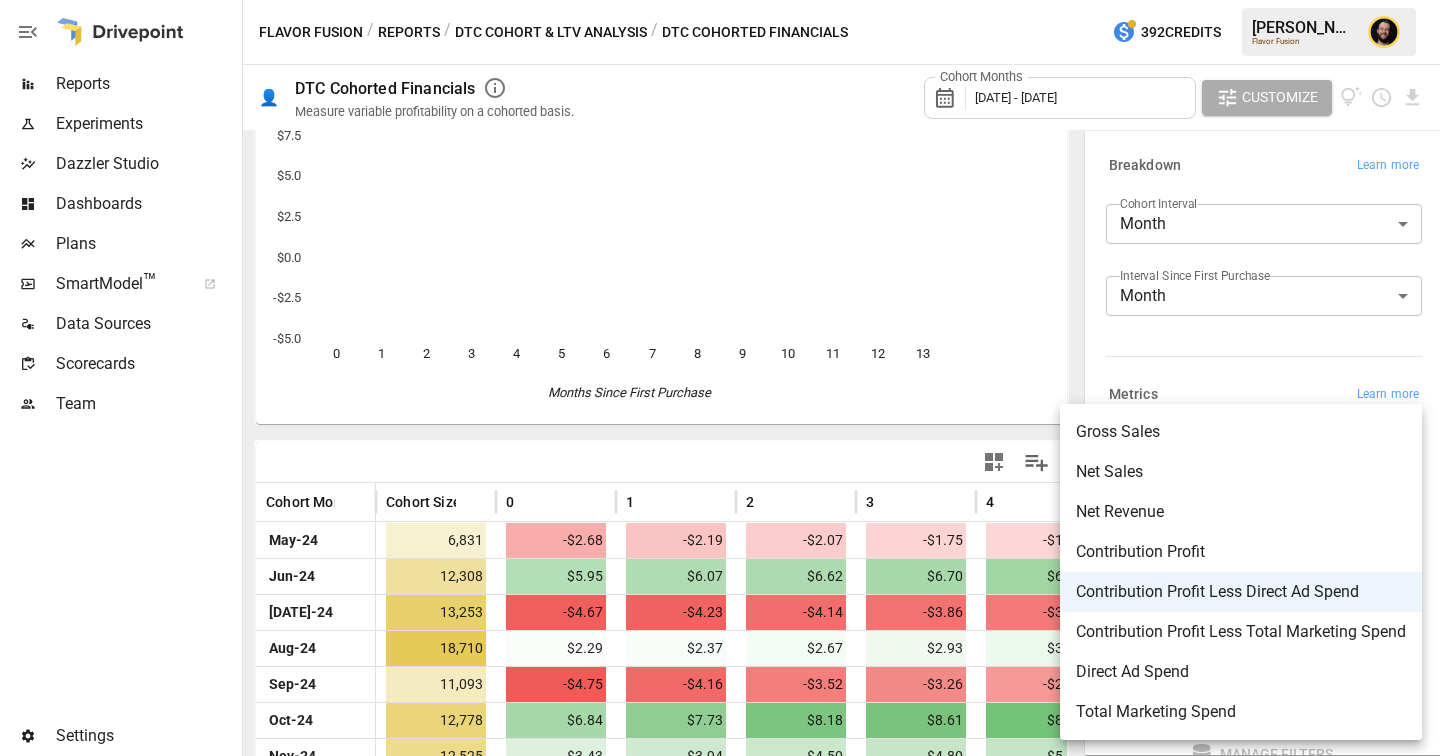 scroll, scrollTop: 0, scrollLeft: 0, axis: both 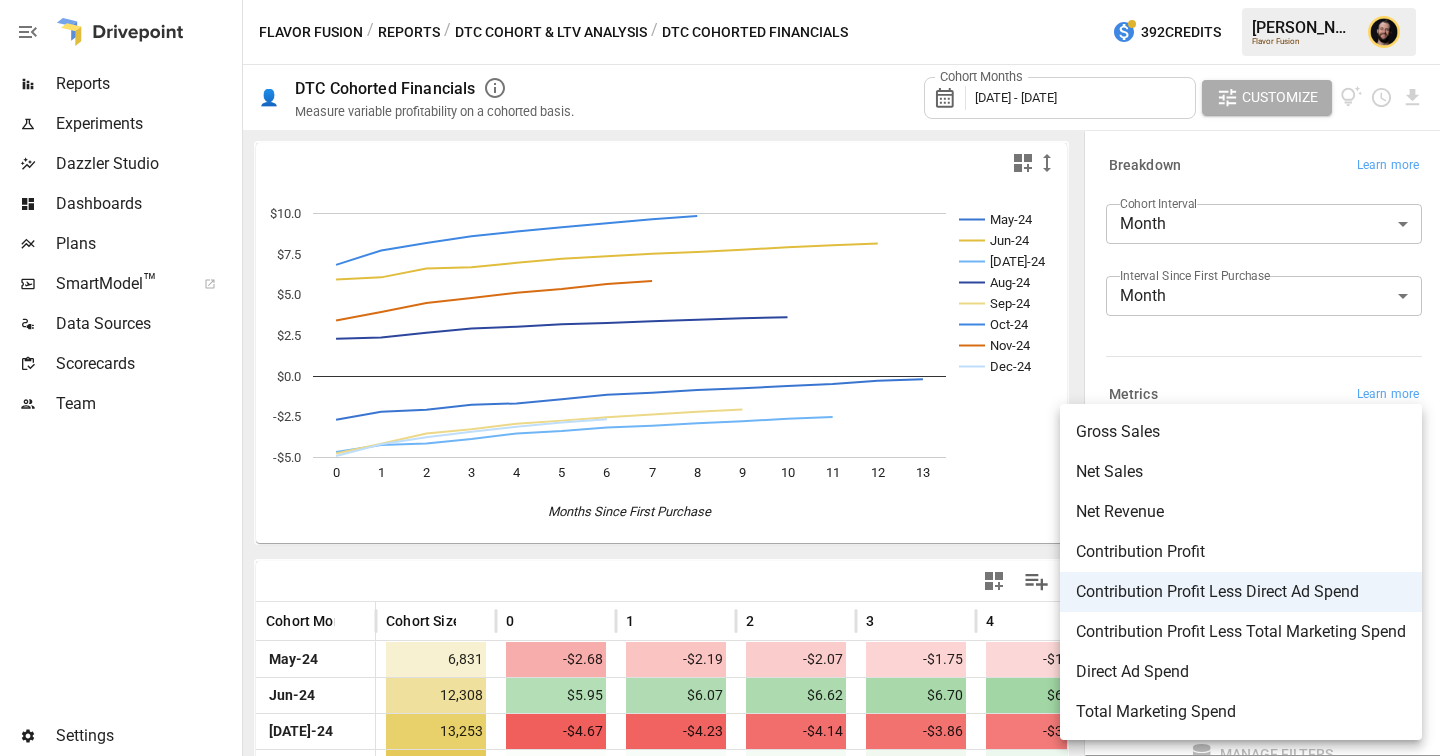 click at bounding box center [720, 378] 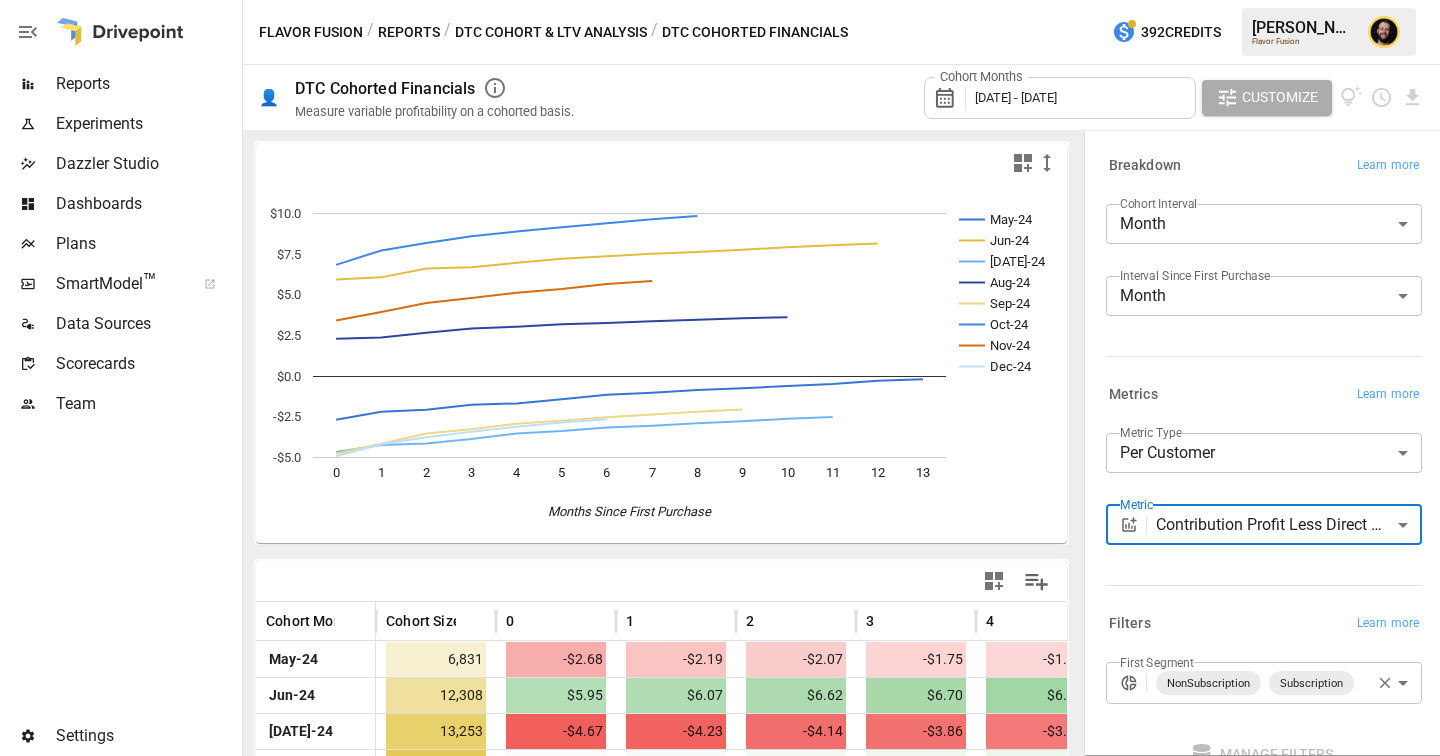 click on "Reports Experiments Dazzler Studio Dashboards Plans SmartModel ™ Data Sources Scorecards Team Settings Flavor Fusion / Reports / DTC Cohort & LTV Analysis / DTC Cohorted Financials 392  Credits [PERSON_NAME] Flavor Fusion 👤 DTC Cohorted Financials Measure variable profitability on a cohorted basis. Cohort Months [DATE] - [DATE] Customize May-24 Jun-24 [DATE]-24 Aug-24 Sep-24 Oct-24 Nov-24 Dec-24 0 1 2 3 4 5 6 7 8 9 10 11 12 13 -$5.0 -$2.5 $0.0 $2.5 $5.0 $7.5 $10.0 Months Since First Purchase Dec-24 Cohort Month  Cohort Size   0   1   2   3   4   5   [DATE]-24 6,831 -$2.68 -$2.19 -$2.07 -$1.75 -$1.67 -$1.42 -$1.14 Jun-24 12,308 $5.95 $6.07 $6.62 $6.70 $6.97 $7.21 $7.37 [DATE]-24 13,253 -$4.67 -$4.23 -$4.14 -$3.86 -$3.53 -$3.38 -$3.16 Aug-24 18,710 $2.29 $2.37 $2.67 $2.93 $3.04 $3.18 $3.27 Sep-24 11,093 -$4.75 -$4.16 -$3.52 -$3.26 -$2.92 -$2.73 -$2.53 Oct-24 12,778 $6.84 $7.73 $8.18 $8.61 $8.89 $9.15 $9.40 Nov-24 12,525 $3.43 $3.94 $4.50 $4.80 $5.13 $5.36 $5.67 Dec-24 11,791 -$4.91 -$4.18 -$3.76 -$3.41 Month" at bounding box center (720, 0) 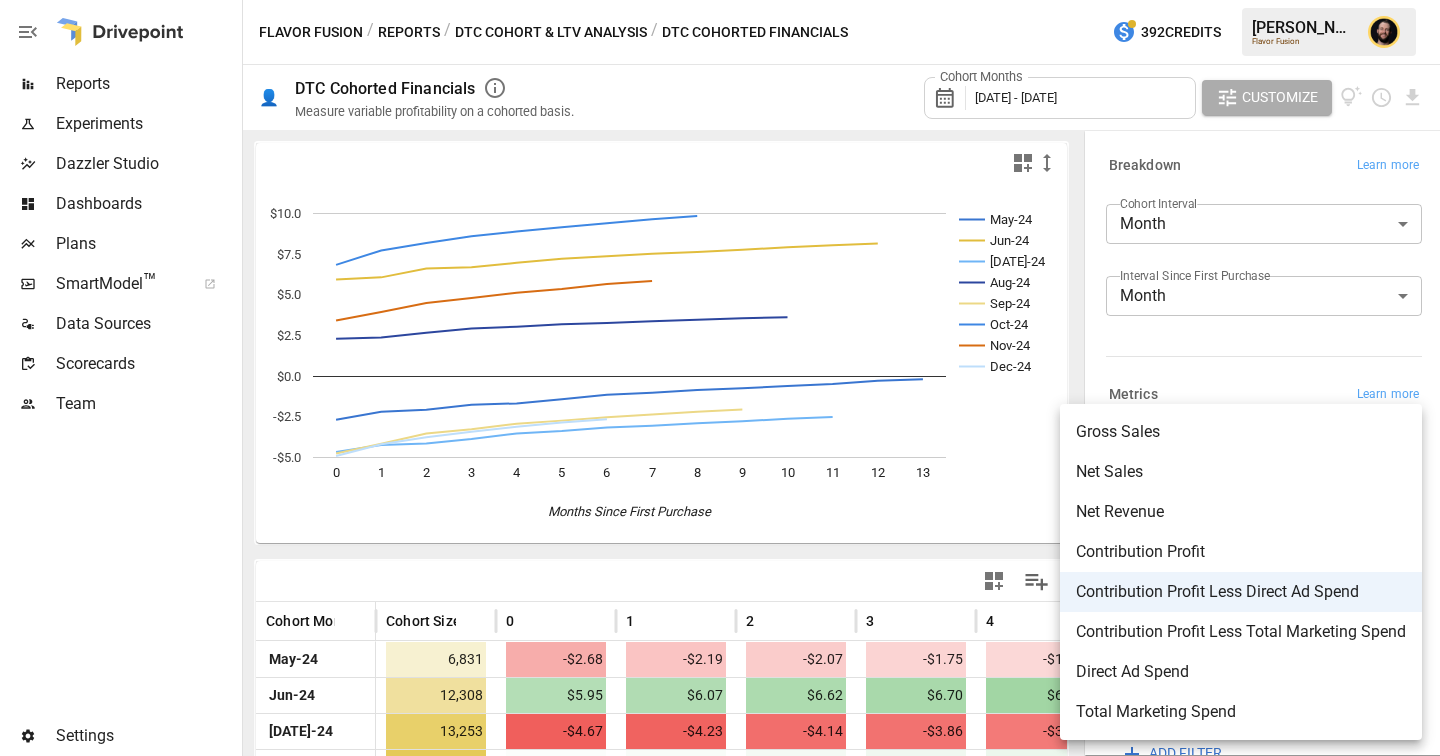 click at bounding box center [720, 378] 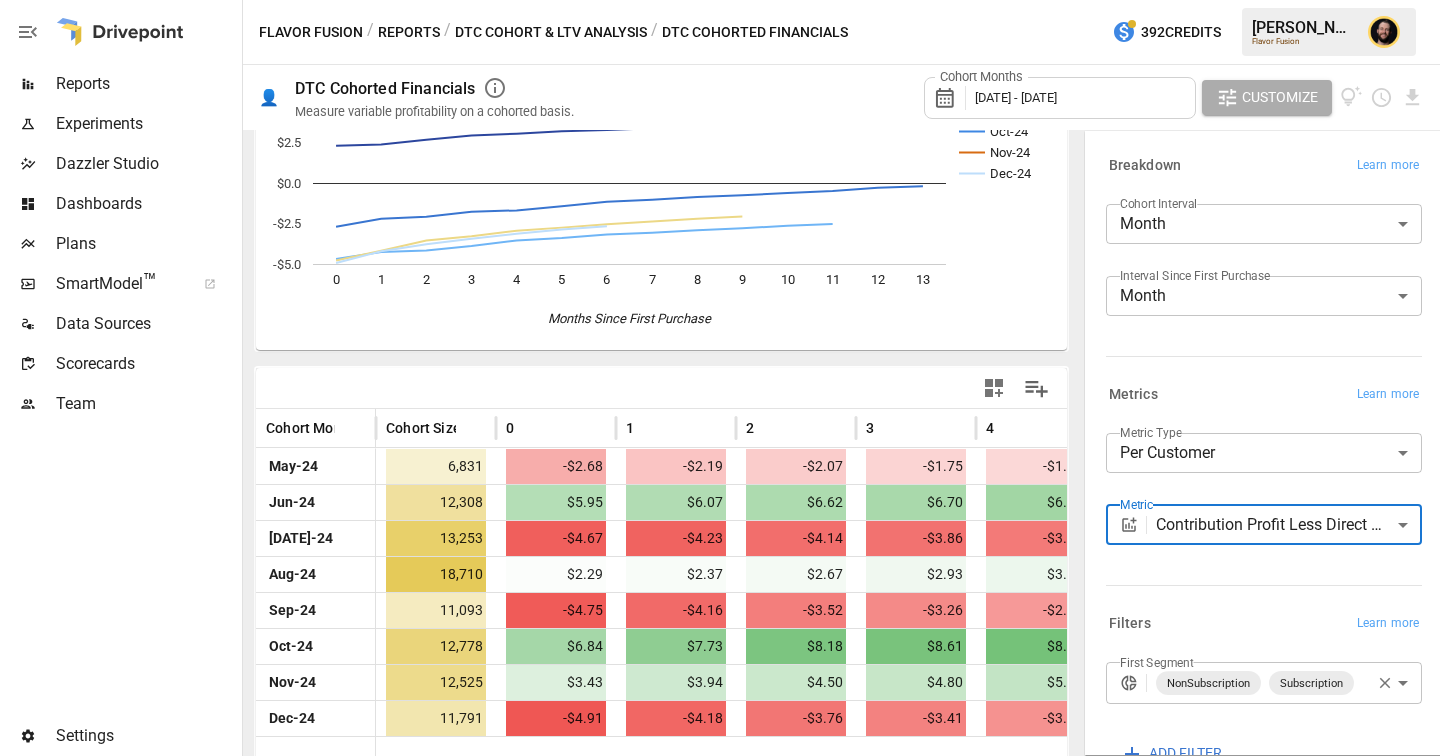 scroll, scrollTop: 218, scrollLeft: 0, axis: vertical 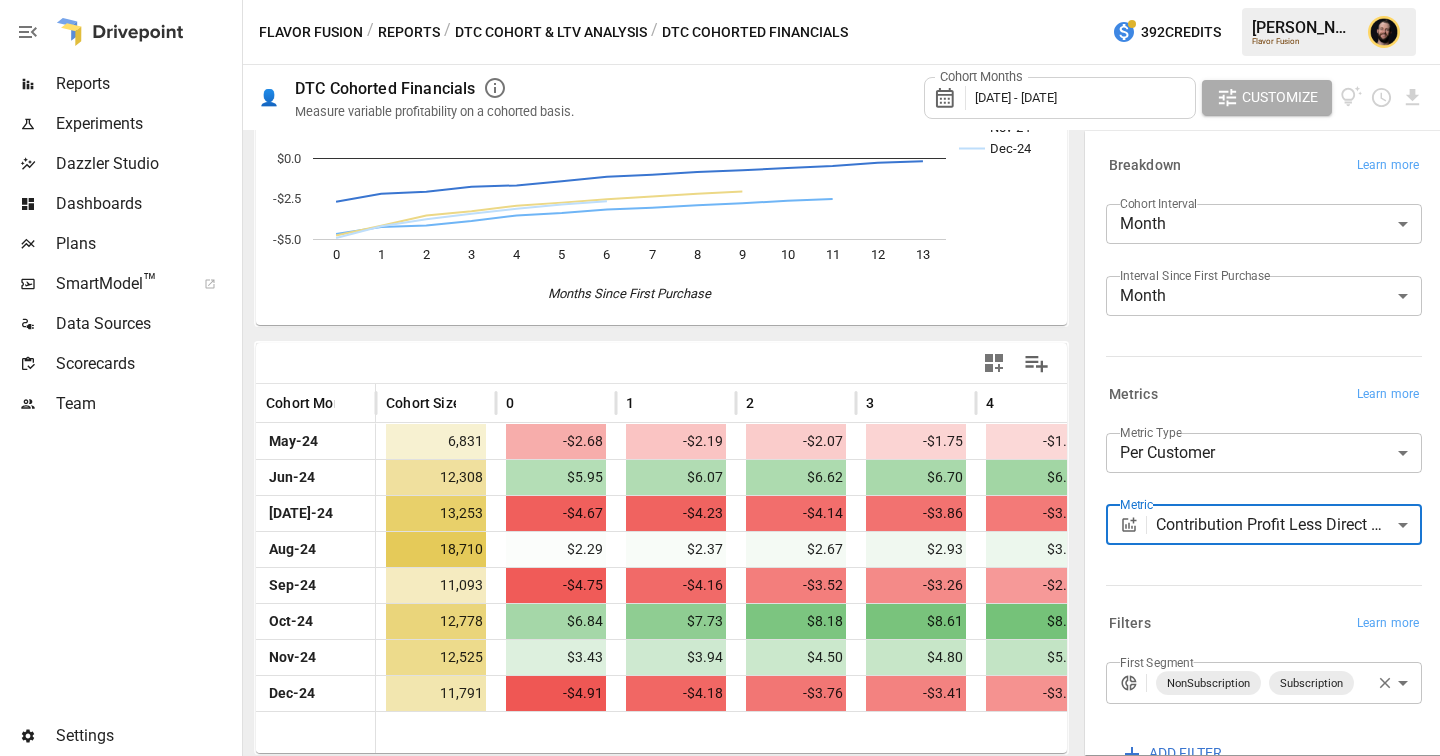 click on "Reports Experiments Dazzler Studio Dashboards Plans SmartModel ™ Data Sources Scorecards Team Settings Flavor Fusion / Reports / DTC Cohort & LTV Analysis / DTC Cohorted Financials 392  Credits [PERSON_NAME] Flavor Fusion 👤 DTC Cohorted Financials Measure variable profitability on a cohorted basis. Cohort Months [DATE] - [DATE] Customize May-24 Jun-24 [DATE]-24 Aug-24 Sep-24 Oct-24 Nov-24 Dec-24 0 1 2 3 4 5 6 7 8 9 10 11 12 13 -$5.0 -$2.5 $0.0 $2.5 $5.0 $7.5 $10.0 Months Since First Purchase Dec-24 Cohort Month  Cohort Size   0   1   2   3   4   5   [DATE]-24 6,831 -$2.68 -$2.19 -$2.07 -$1.75 -$1.67 -$1.42 -$1.14 Jun-24 12,308 $5.95 $6.07 $6.62 $6.70 $6.97 $7.21 $7.37 [DATE]-24 13,253 -$4.67 -$4.23 -$4.14 -$3.86 -$3.53 -$3.38 -$3.16 Aug-24 18,710 $2.29 $2.37 $2.67 $2.93 $3.04 $3.18 $3.27 Sep-24 11,093 -$4.75 -$4.16 -$3.52 -$3.26 -$2.92 -$2.73 -$2.53 Oct-24 12,778 $6.84 $7.73 $8.18 $8.61 $8.89 $9.15 $9.40 Nov-24 12,525 $3.43 $3.94 $4.50 $4.80 $5.13 $5.36 $5.67 Dec-24 11,791 -$4.91 -$4.18 -$3.76 -$3.41 Month" at bounding box center (720, 0) 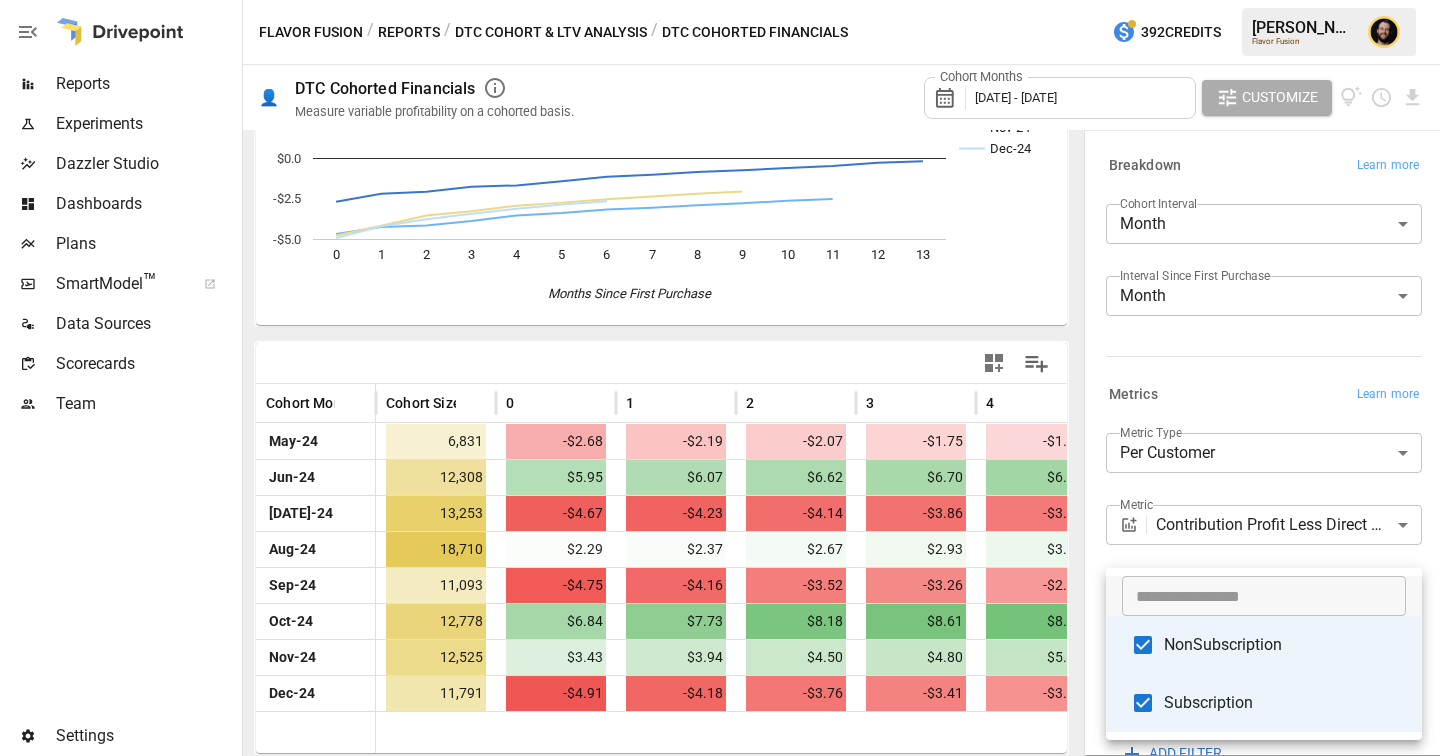 click at bounding box center [720, 378] 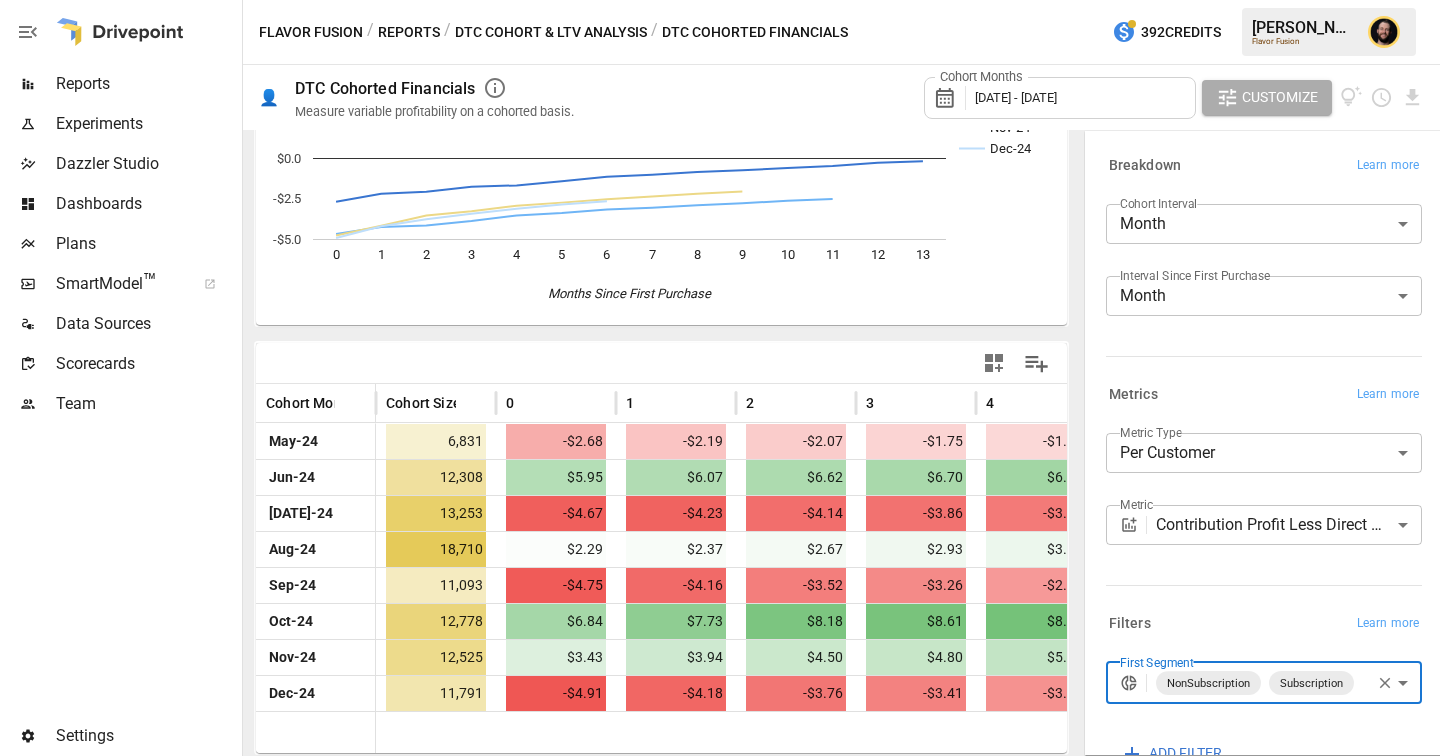click on "Reports Experiments Dazzler Studio Dashboards Plans SmartModel ™ Data Sources Scorecards Team Settings Flavor Fusion / Reports / DTC Cohort & LTV Analysis / DTC Cohorted Financials 392  Credits [PERSON_NAME] Flavor Fusion 👤 DTC Cohorted Financials Measure variable profitability on a cohorted basis. Cohort Months [DATE] - [DATE] Customize May-24 Jun-24 [DATE]-24 Aug-24 Sep-24 Oct-24 Nov-24 Dec-24 0 1 2 3 4 5 6 7 8 9 10 11 12 13 -$5.0 -$2.5 $0.0 $2.5 $5.0 $7.5 $10.0 Months Since First Purchase Dec-24 Cohort Month  Cohort Size   0   1   2   3   4   5   [DATE]-24 6,831 -$2.68 -$2.19 -$2.07 -$1.75 -$1.67 -$1.42 -$1.14 Jun-24 12,308 $5.95 $6.07 $6.62 $6.70 $6.97 $7.21 $7.37 [DATE]-24 13,253 -$4.67 -$4.23 -$4.14 -$3.86 -$3.53 -$3.38 -$3.16 Aug-24 18,710 $2.29 $2.37 $2.67 $2.93 $3.04 $3.18 $3.27 Sep-24 11,093 -$4.75 -$4.16 -$3.52 -$3.26 -$2.92 -$2.73 -$2.53 Oct-24 12,778 $6.84 $7.73 $8.18 $8.61 $8.89 $9.15 $9.40 Nov-24 12,525 $3.43 $3.94 $4.50 $4.80 $5.13 $5.36 $5.67 Dec-24 11,791 -$4.91 -$4.18 -$3.76 -$3.41 Month" at bounding box center [720, 0] 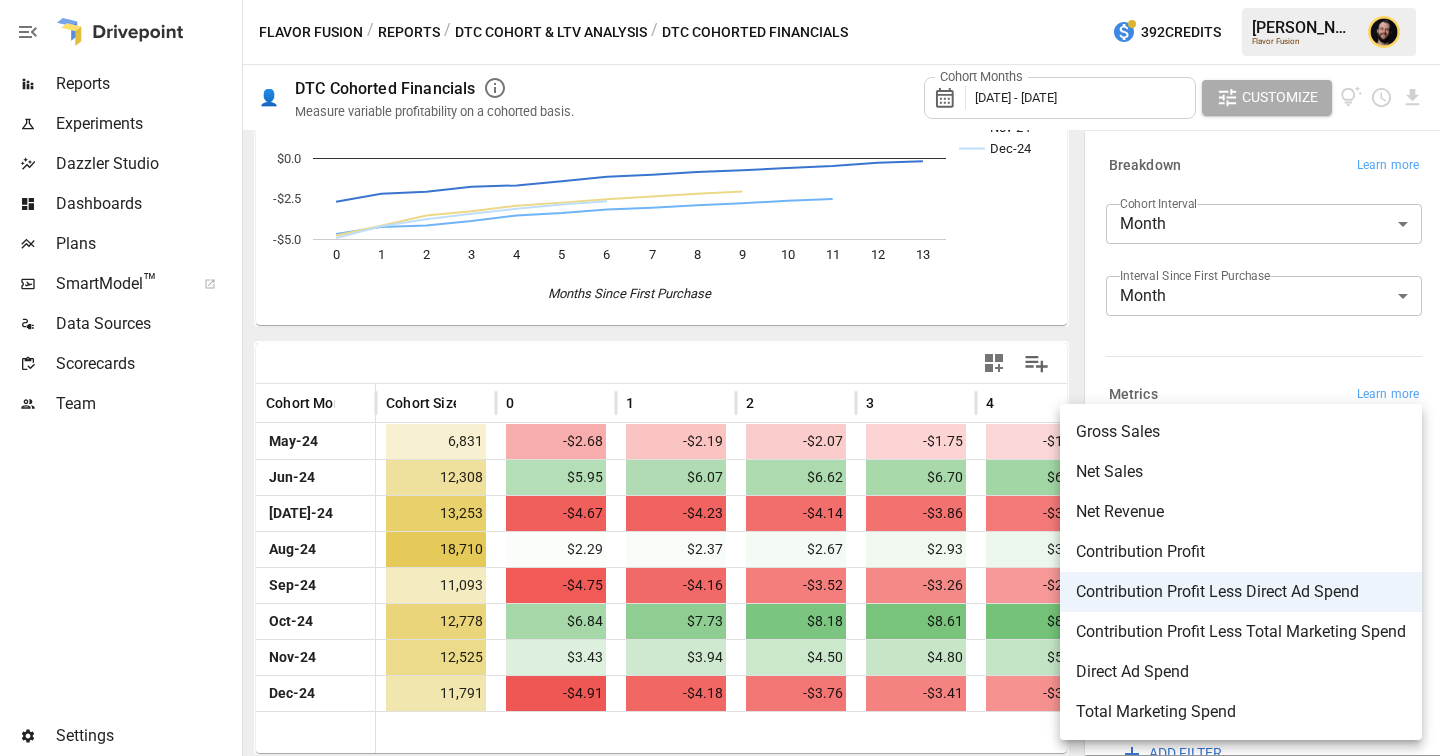 click at bounding box center (720, 378) 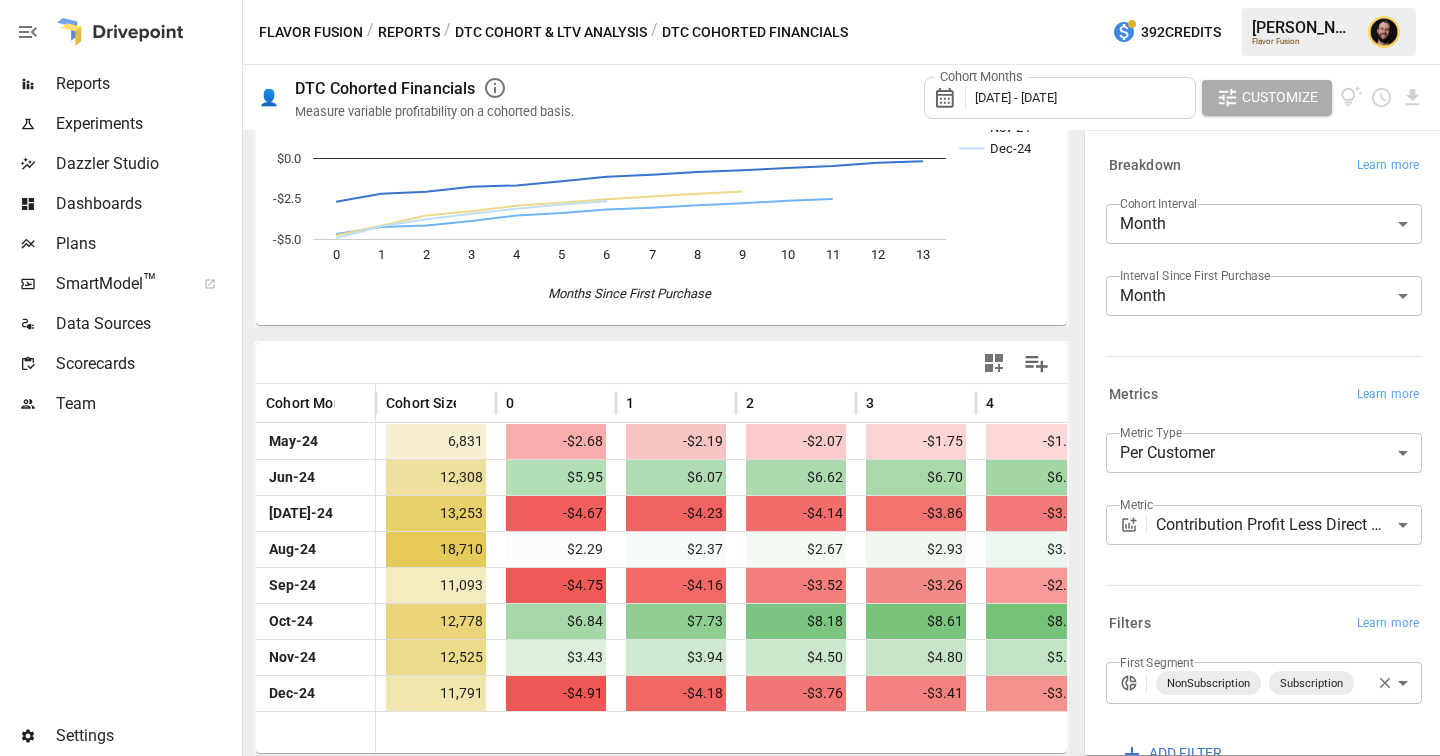 click on "DTC Cohort & LTV Analysis" at bounding box center [551, 32] 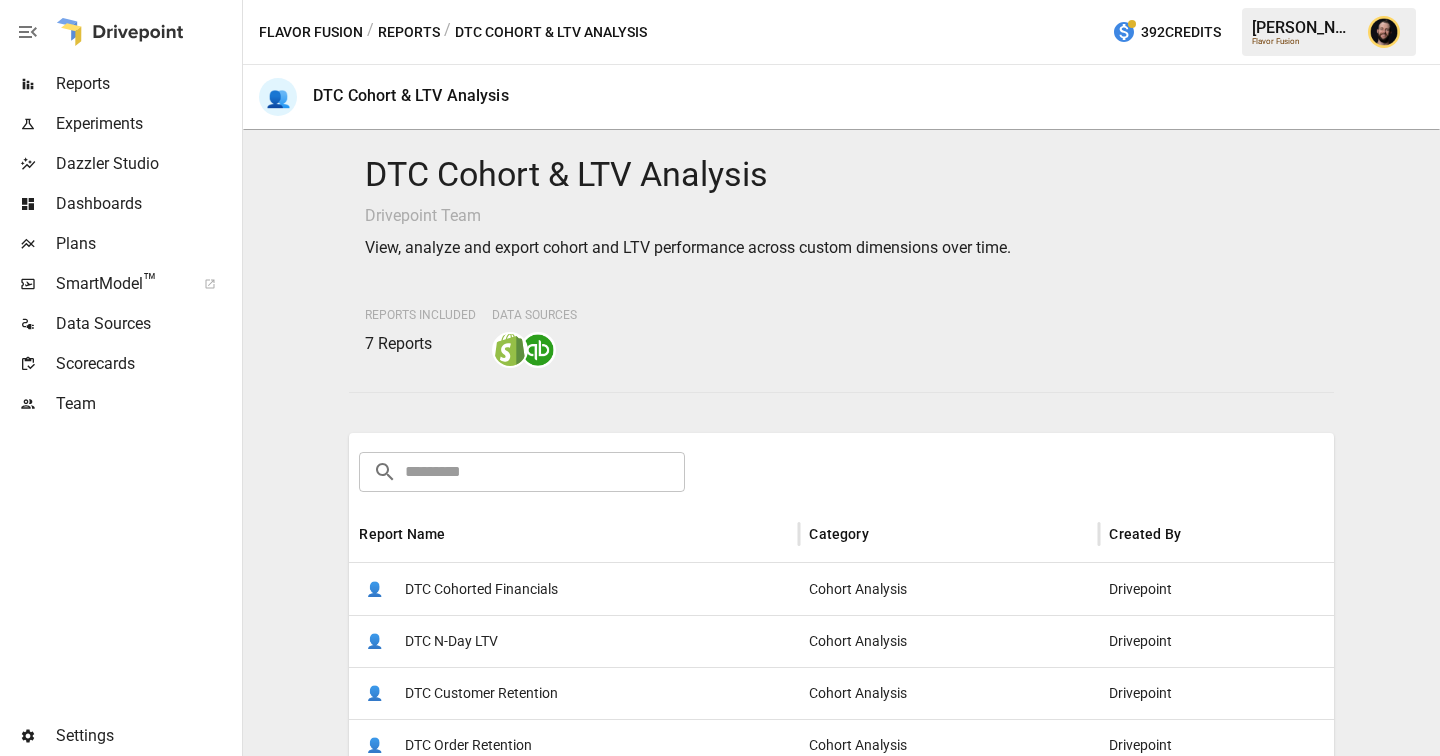 scroll, scrollTop: 240, scrollLeft: 0, axis: vertical 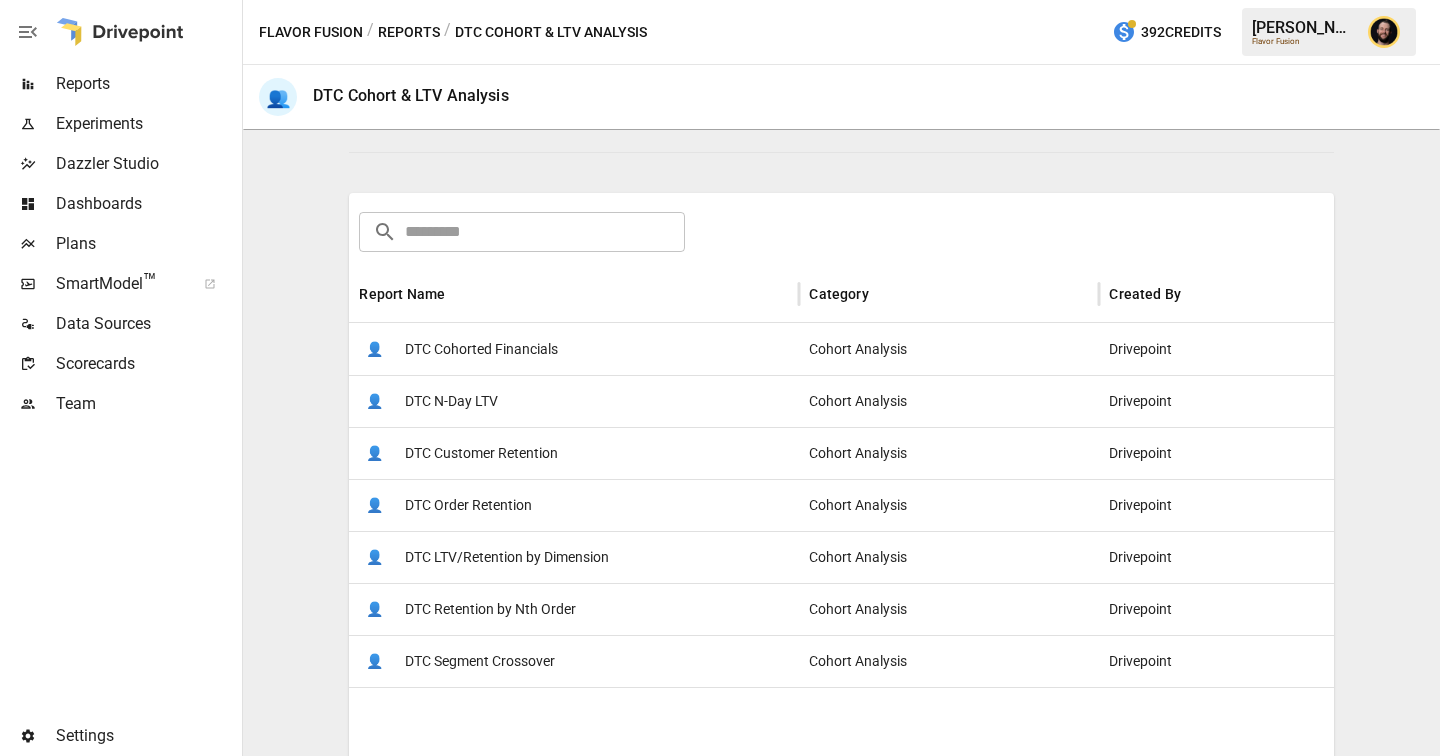 click on "DTC LTV/Retention by Dimension" at bounding box center (507, 557) 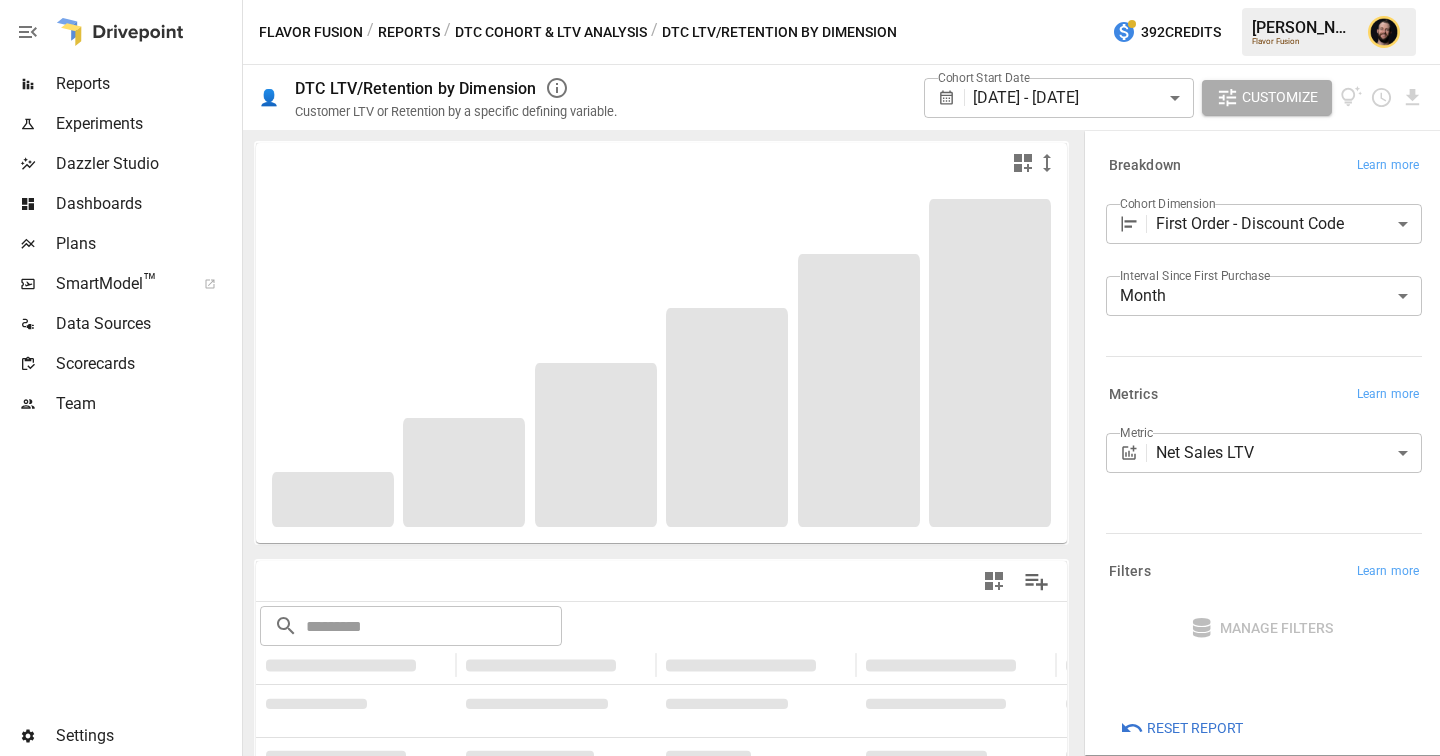 click on "**********" at bounding box center (720, 0) 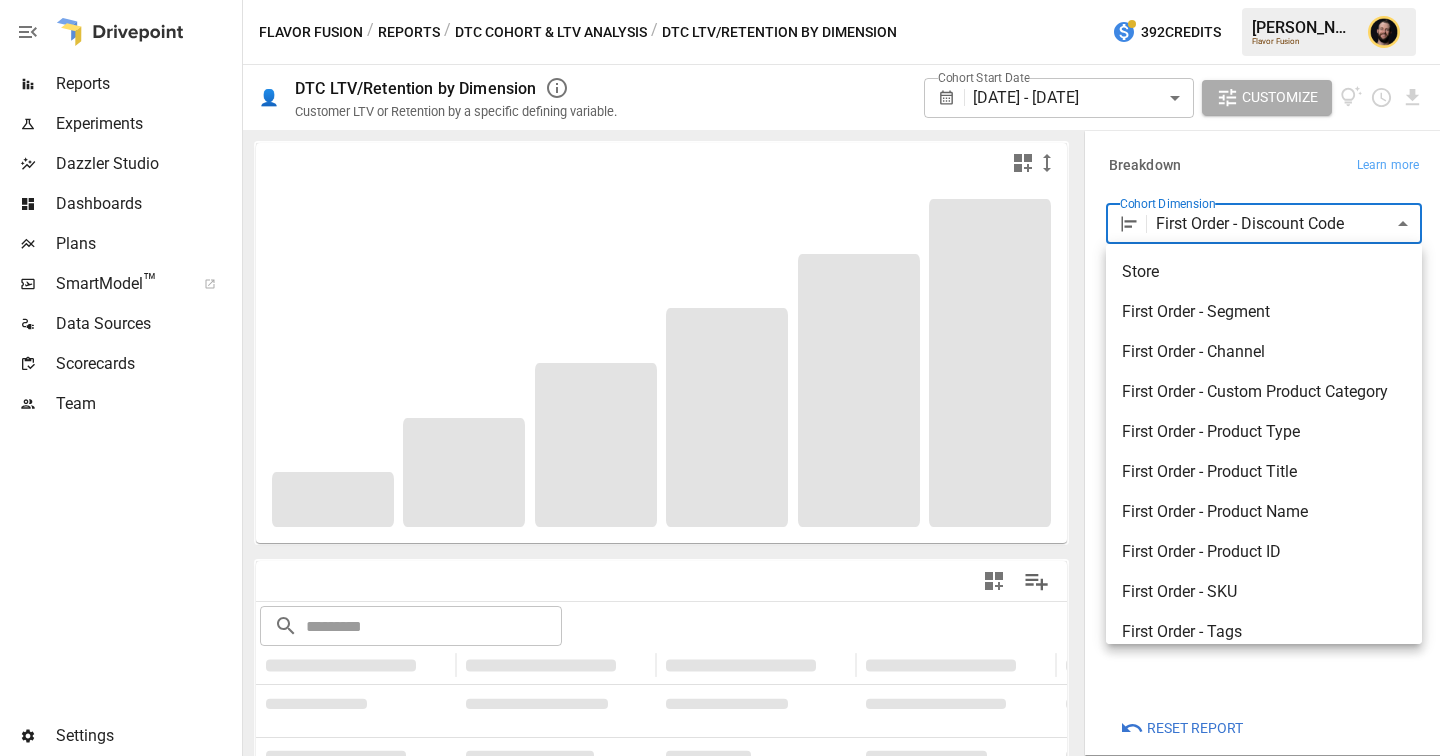 scroll, scrollTop: 228, scrollLeft: 0, axis: vertical 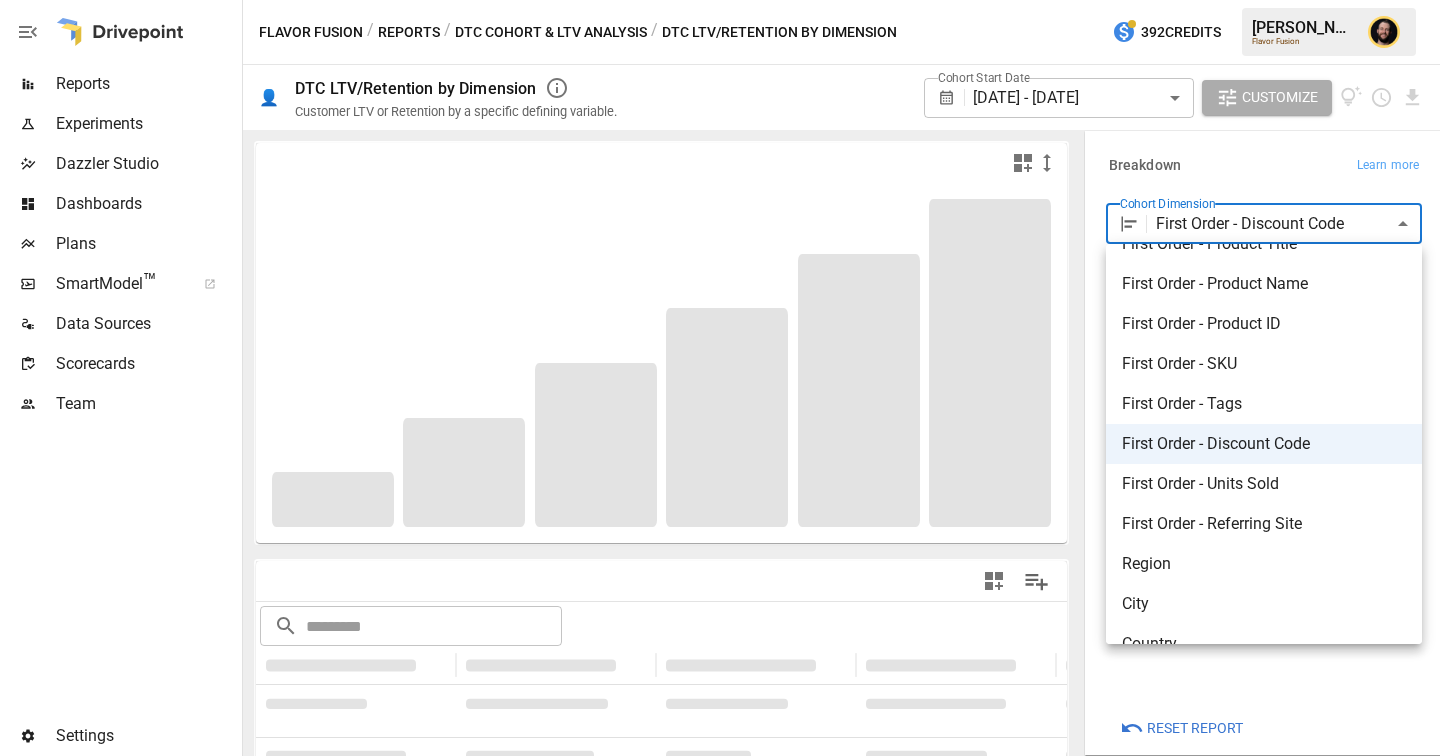 click at bounding box center (720, 378) 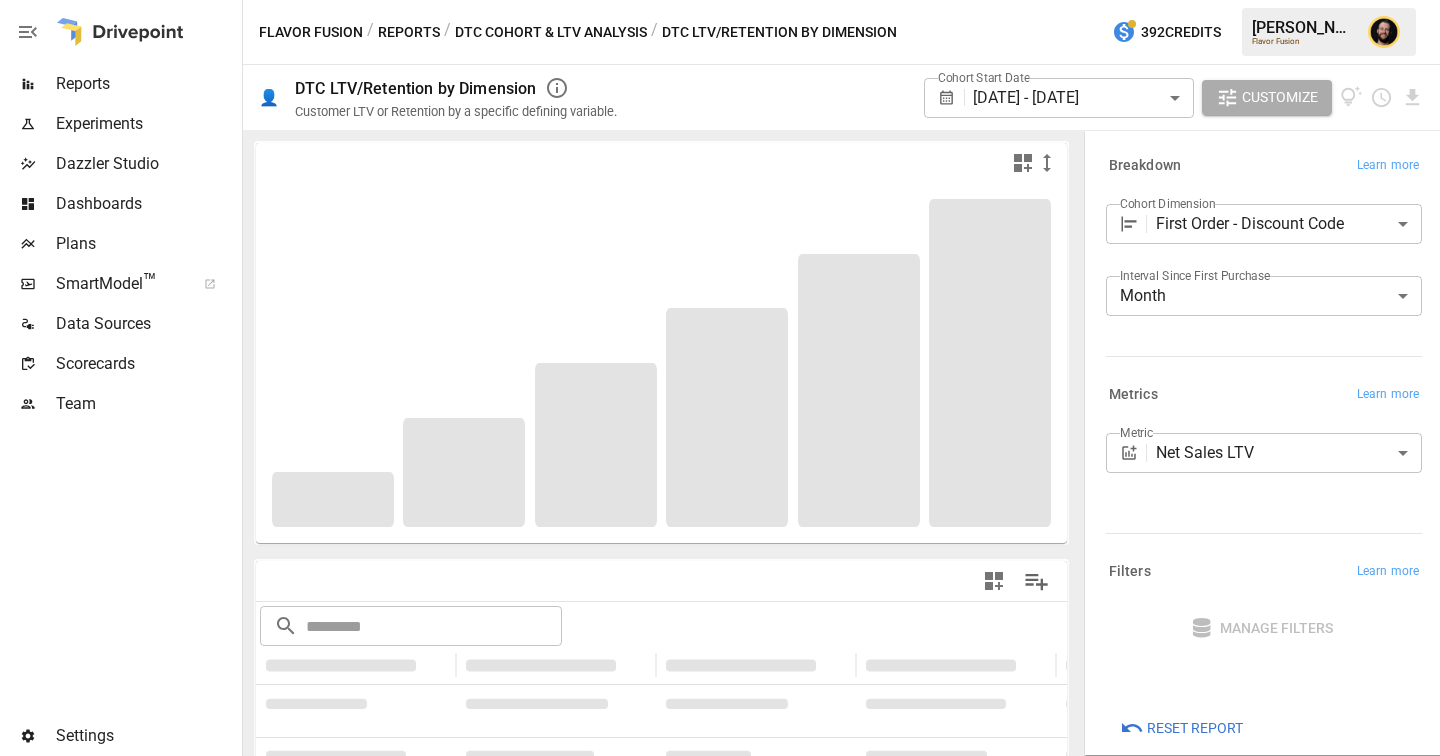 click on "Reports" at bounding box center [409, 32] 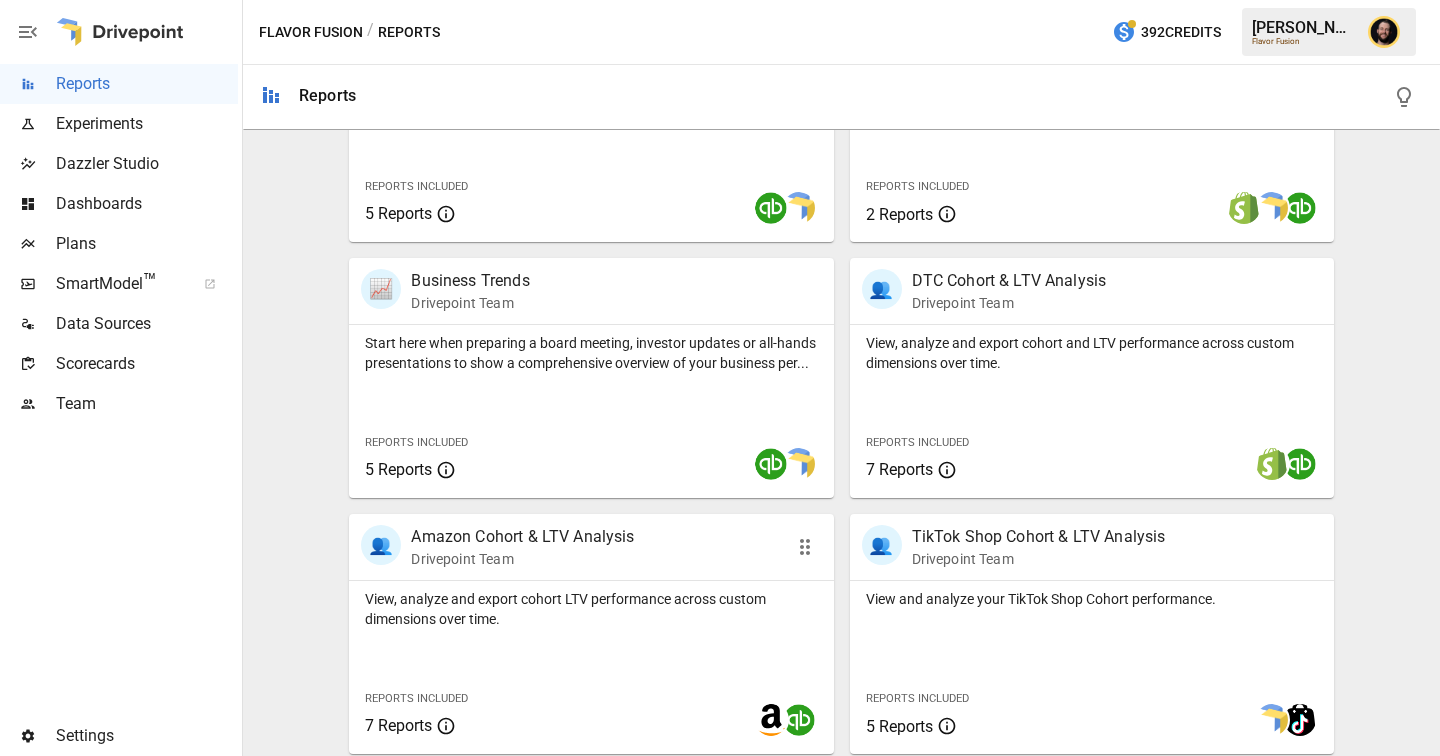 scroll, scrollTop: 544, scrollLeft: 0, axis: vertical 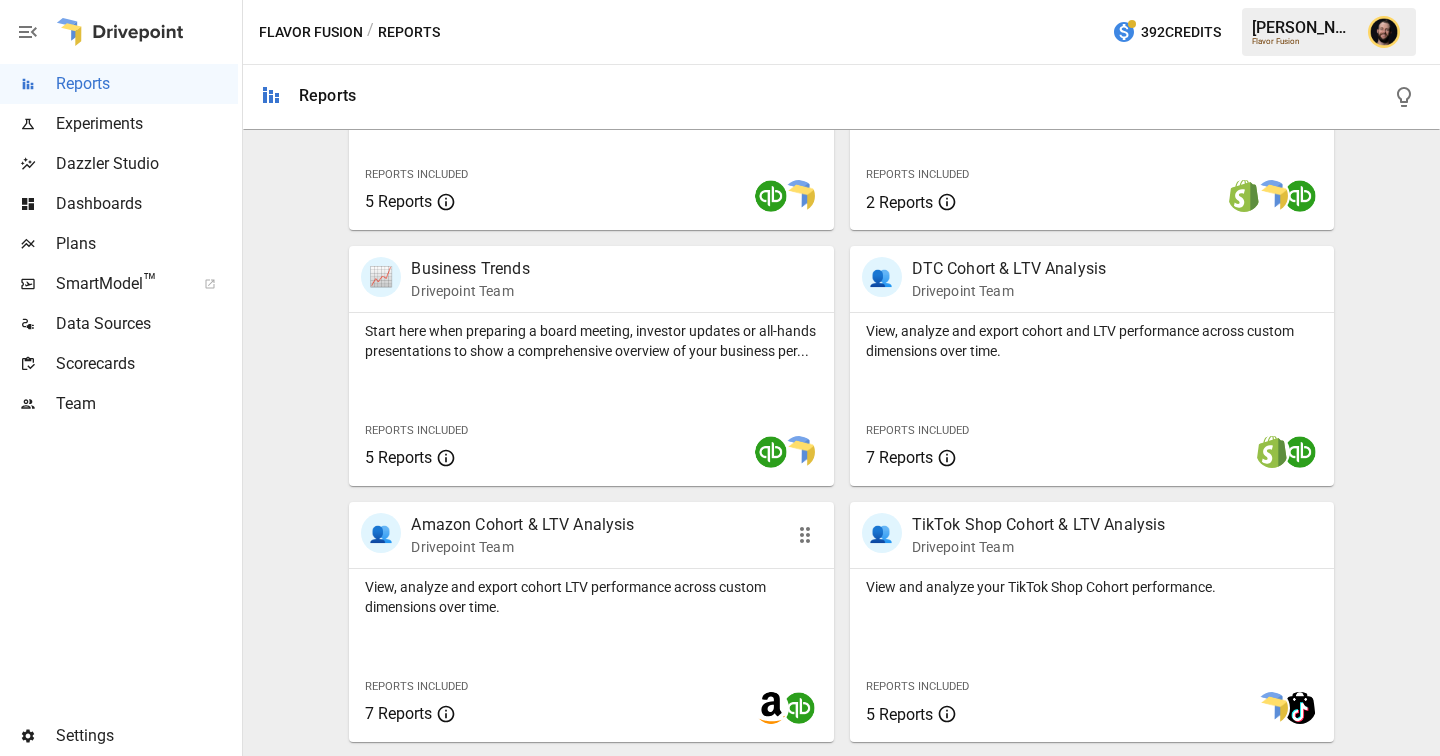 click on "View, analyze and export cohort LTV performance across custom dimensions over time." at bounding box center (591, 597) 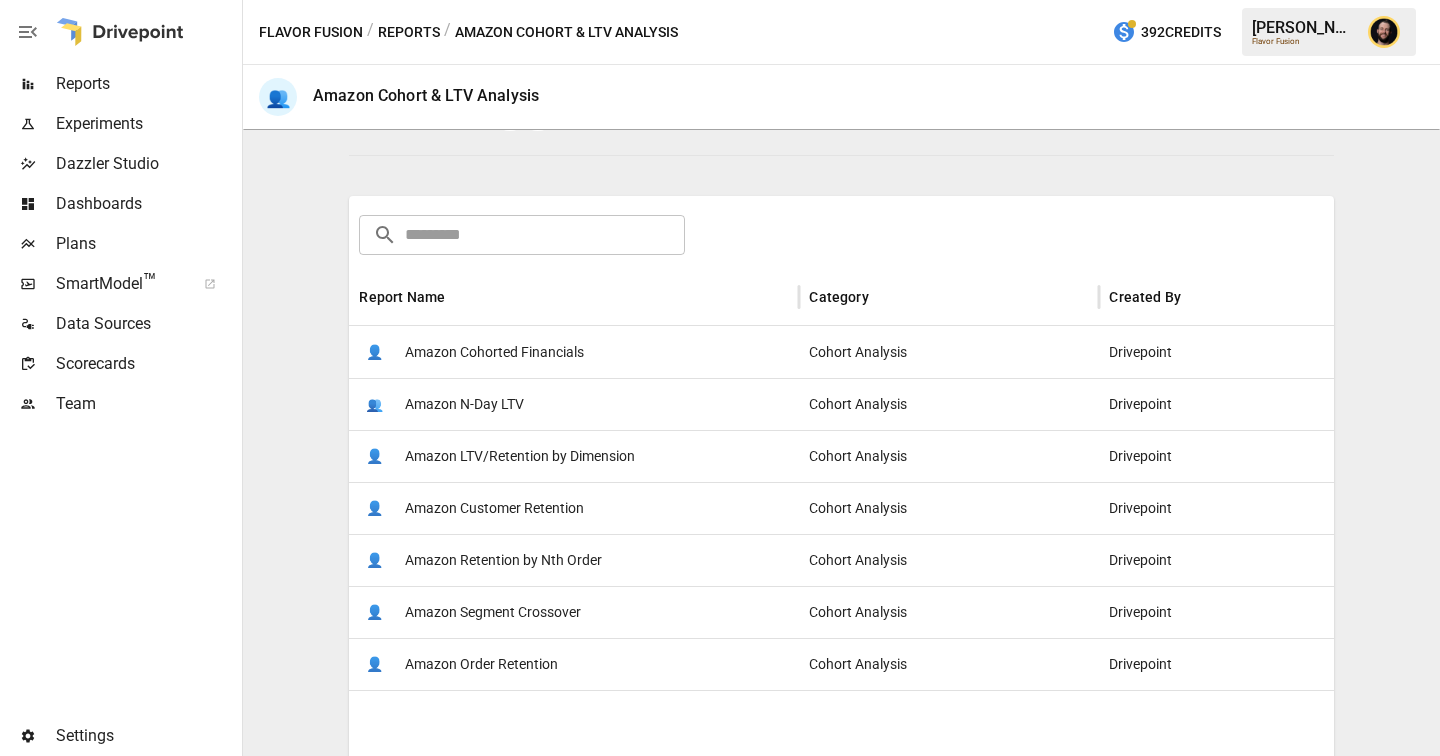 scroll, scrollTop: 264, scrollLeft: 0, axis: vertical 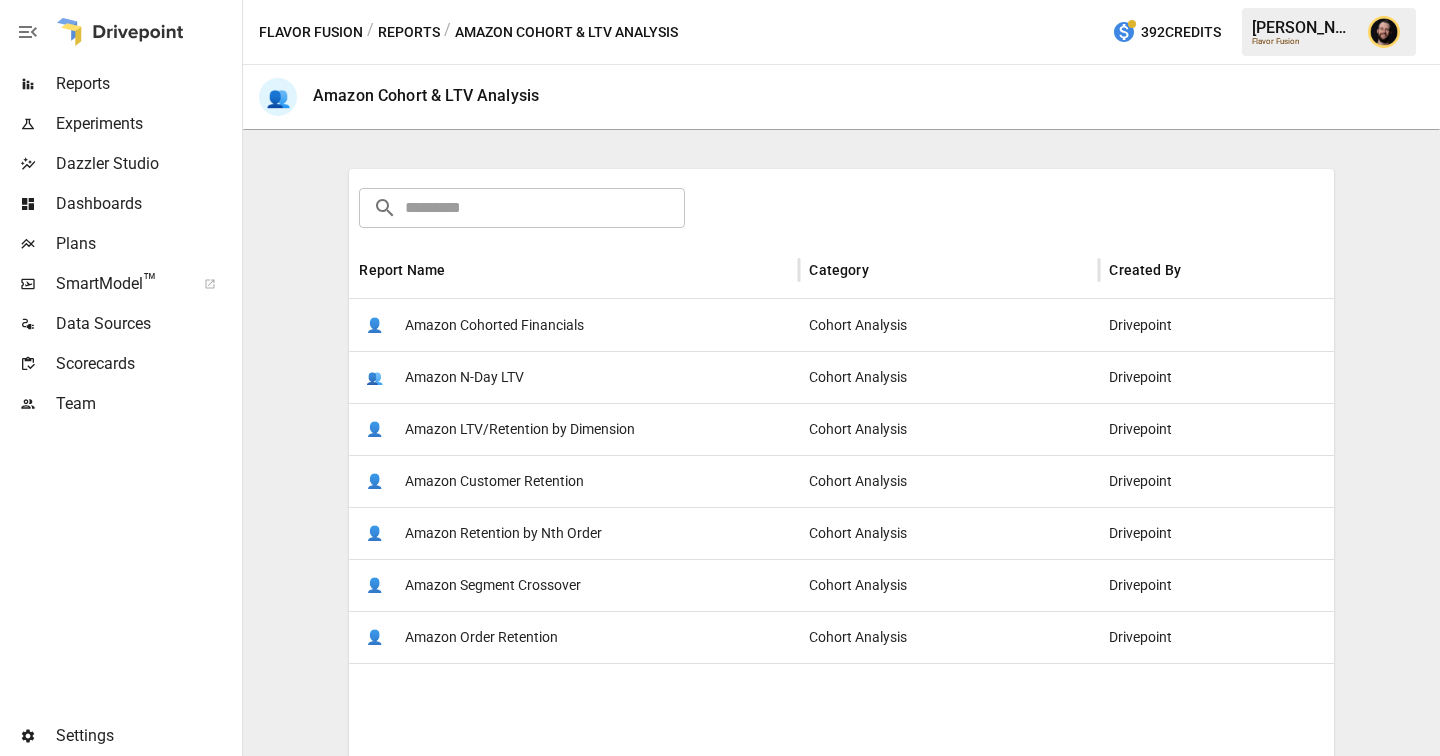 click on "Amazon Cohorted Financials" at bounding box center [494, 325] 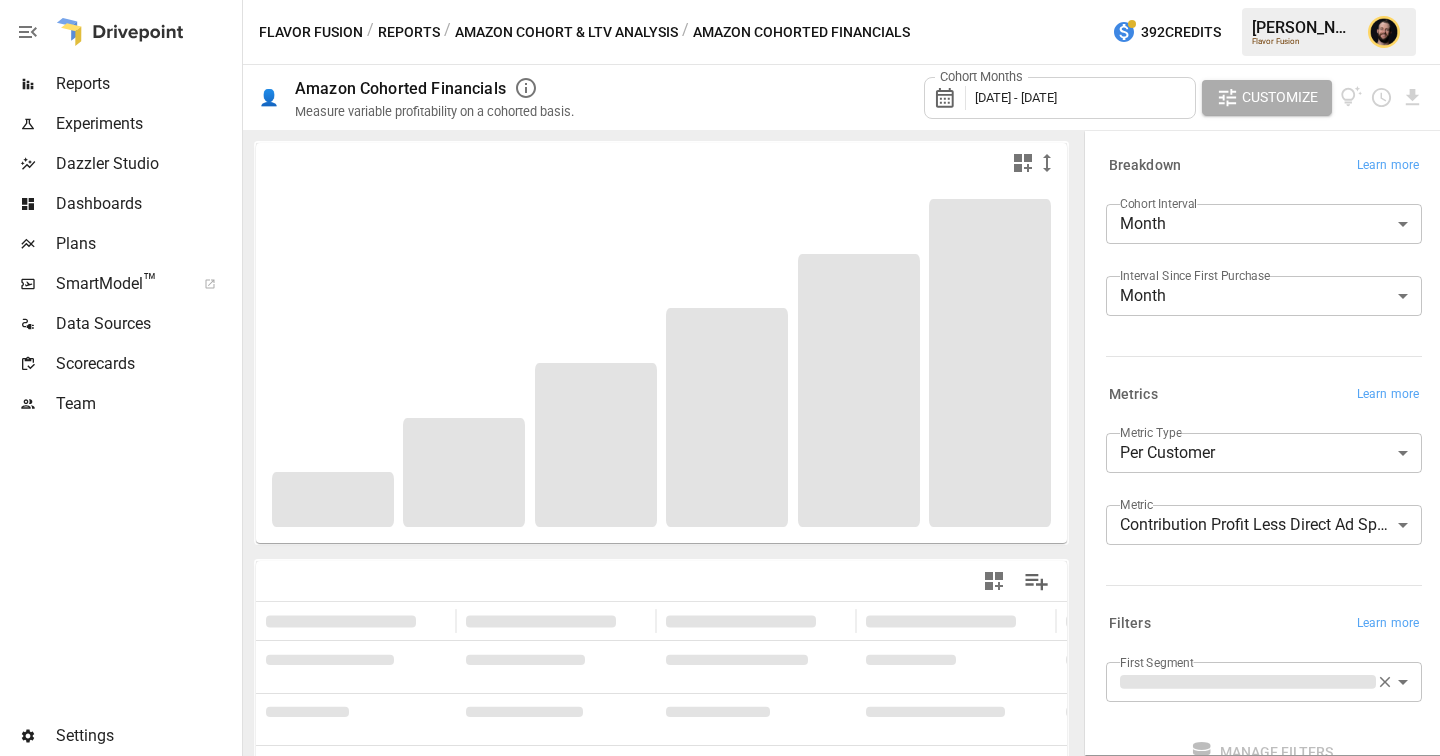 click on "**********" at bounding box center (720, 0) 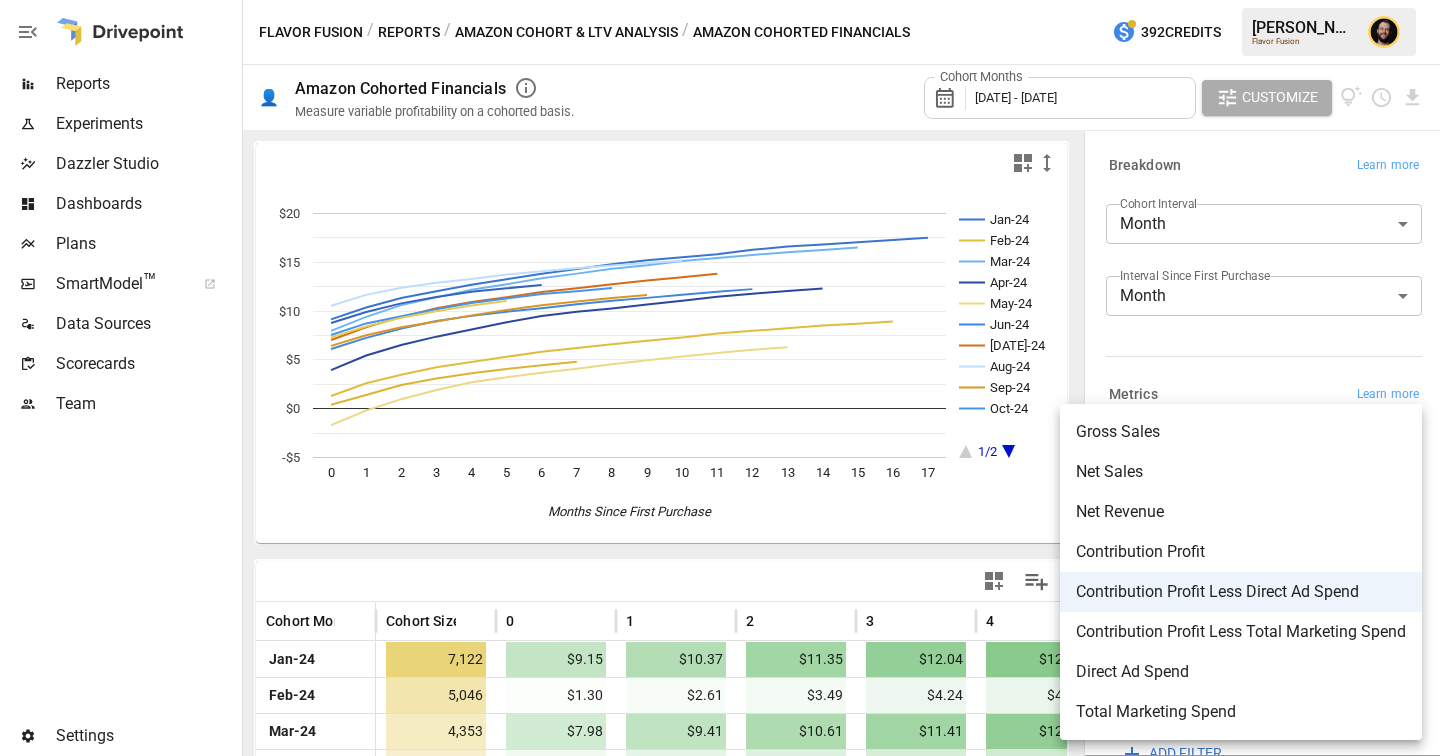 click at bounding box center [720, 378] 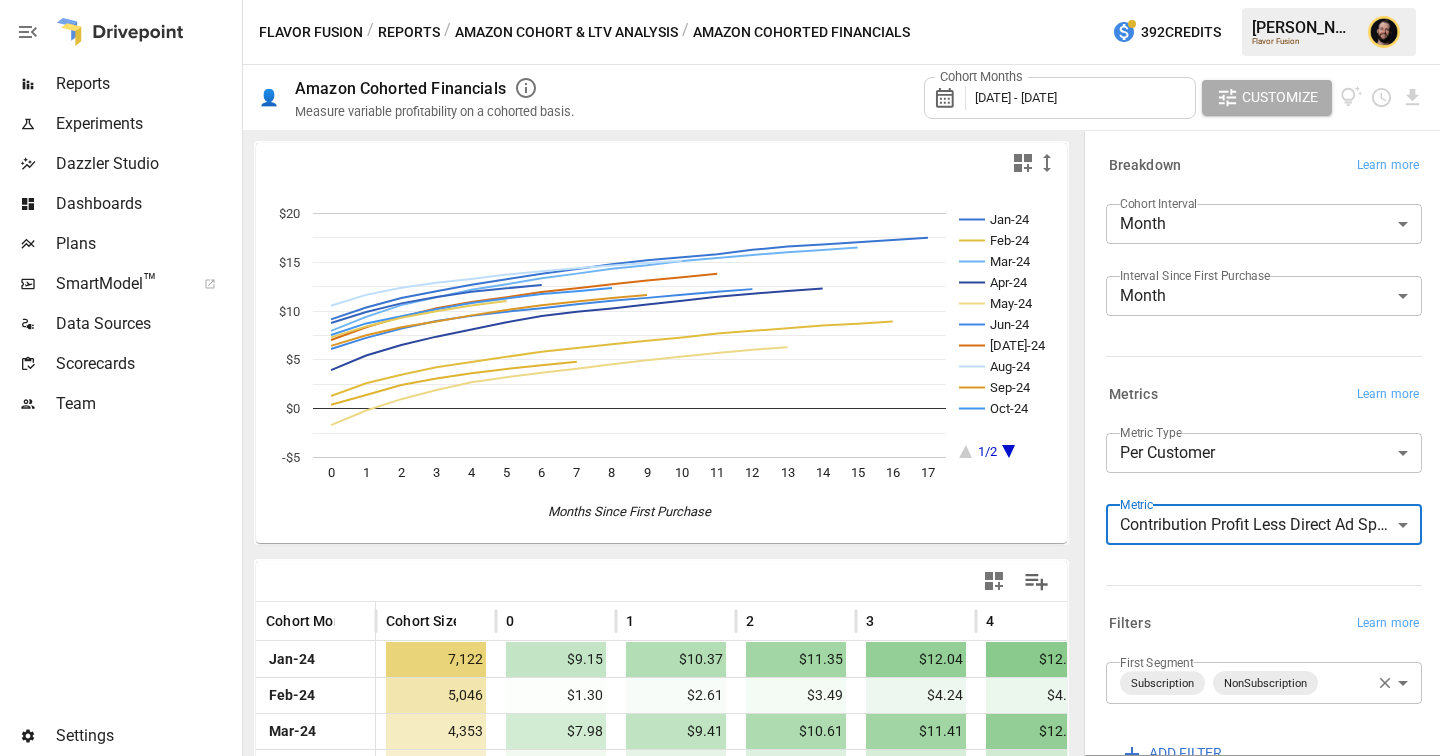 click on "Reports" at bounding box center [409, 32] 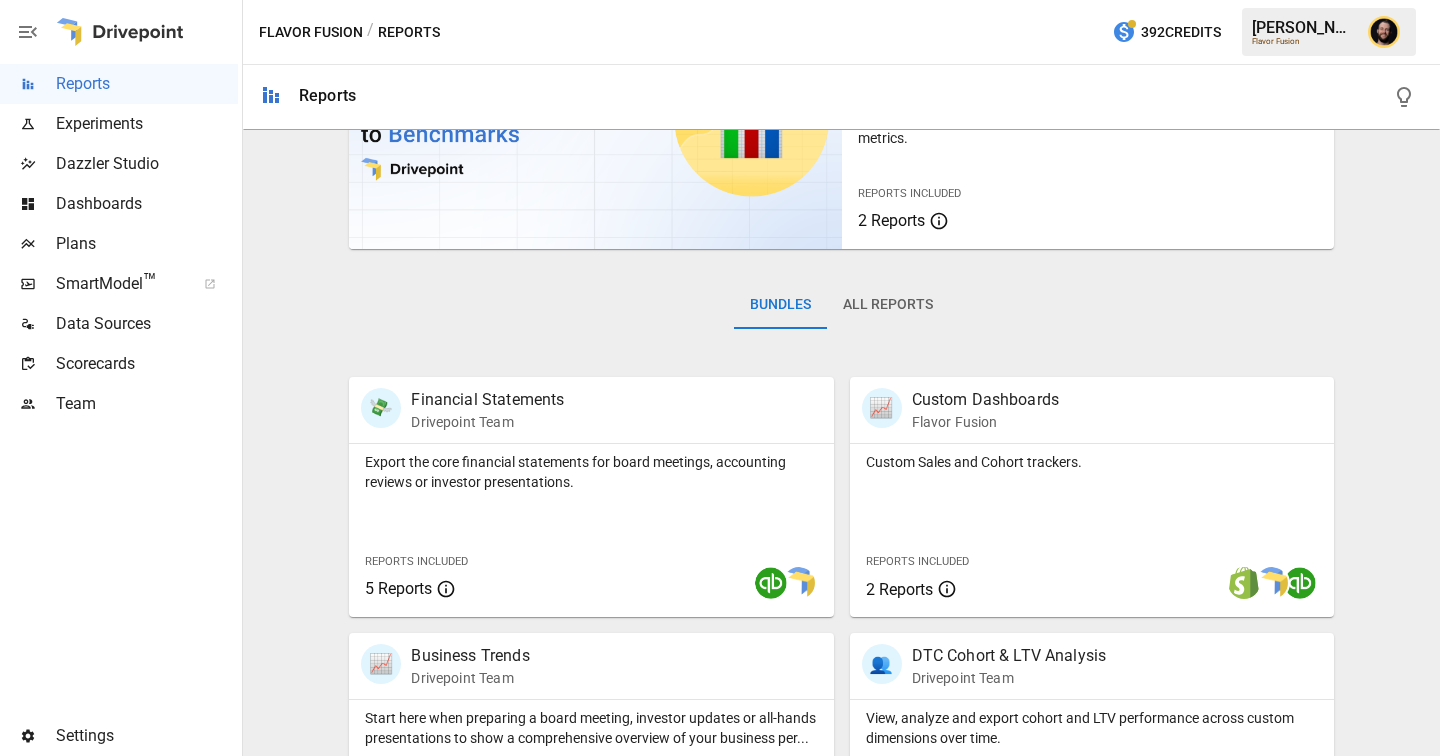 scroll, scrollTop: 417, scrollLeft: 0, axis: vertical 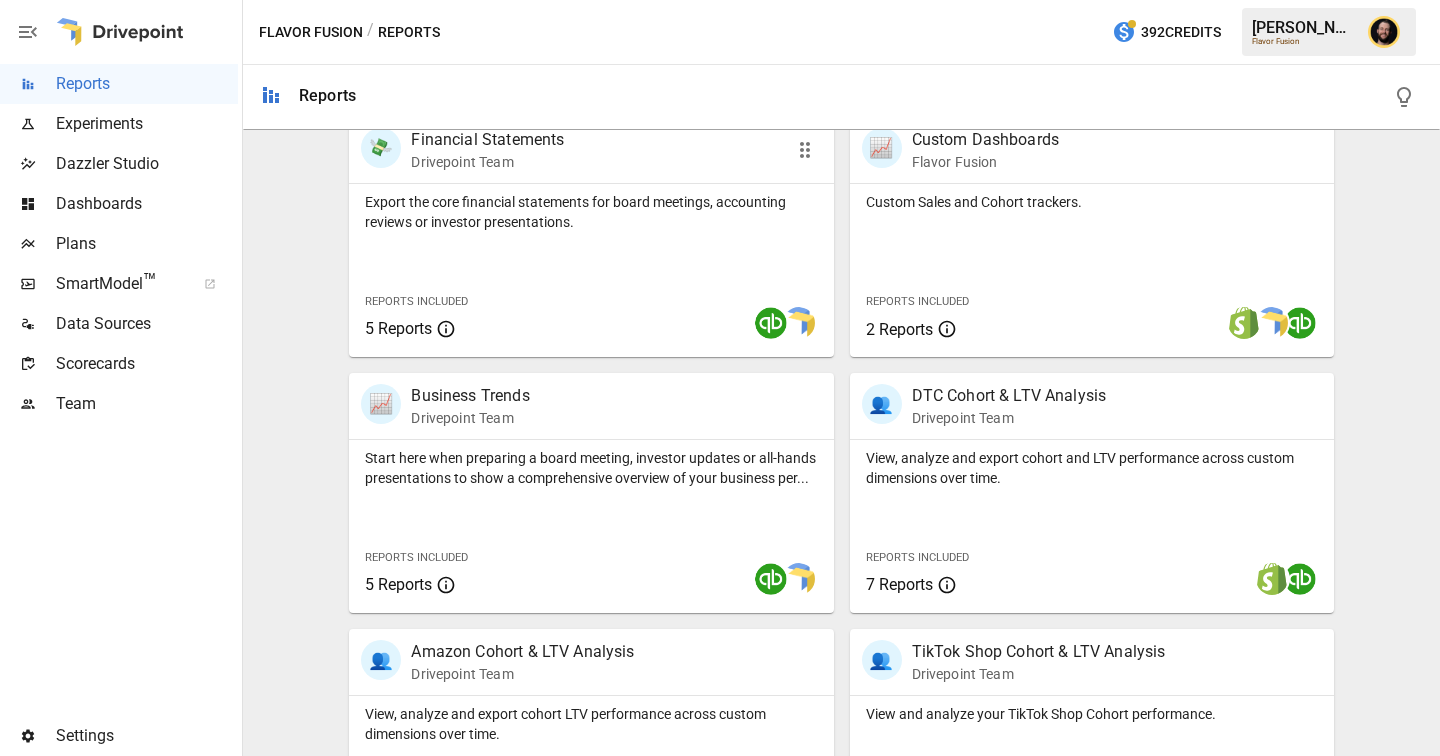 click on "Export the core financial statements for board meetings, accounting reviews or investor presentations. Reports Included 5 Reports" at bounding box center (591, 270) 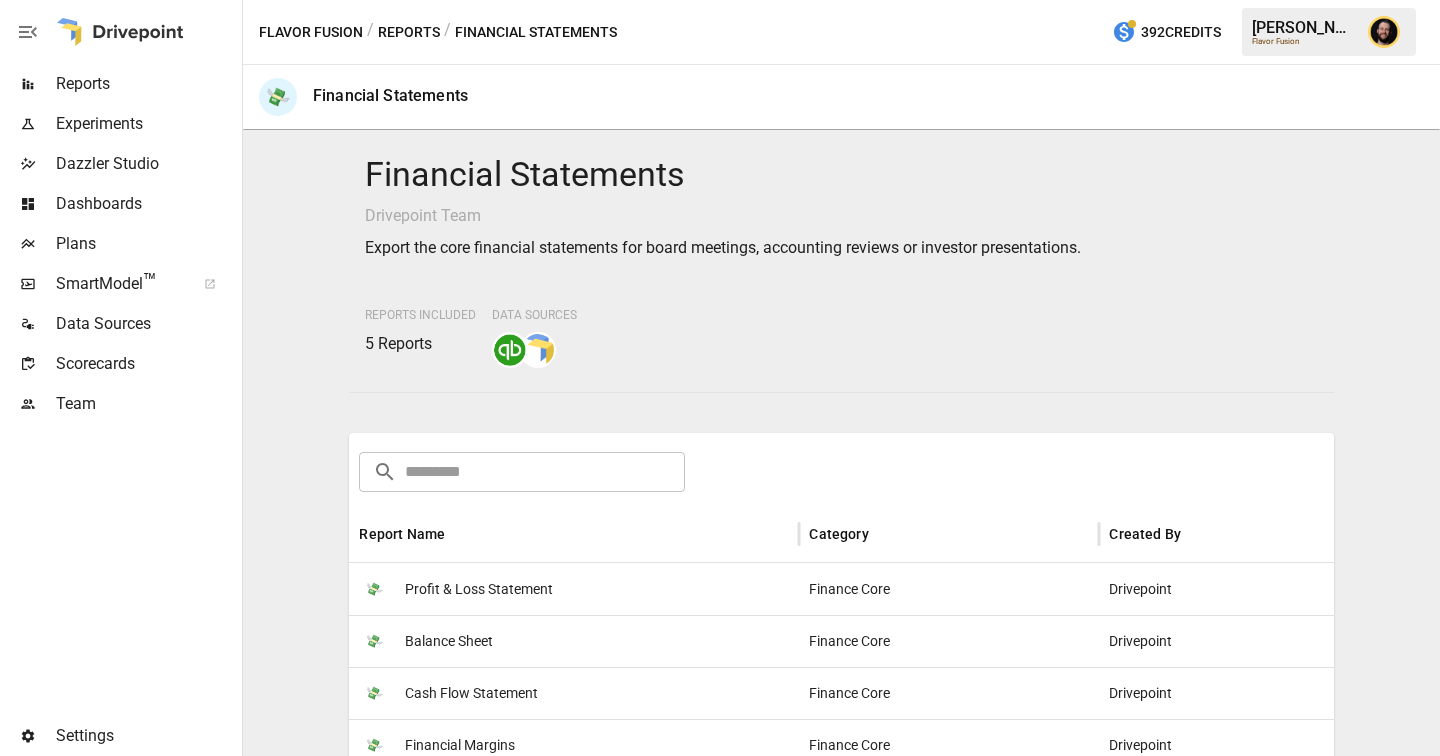 scroll, scrollTop: 169, scrollLeft: 0, axis: vertical 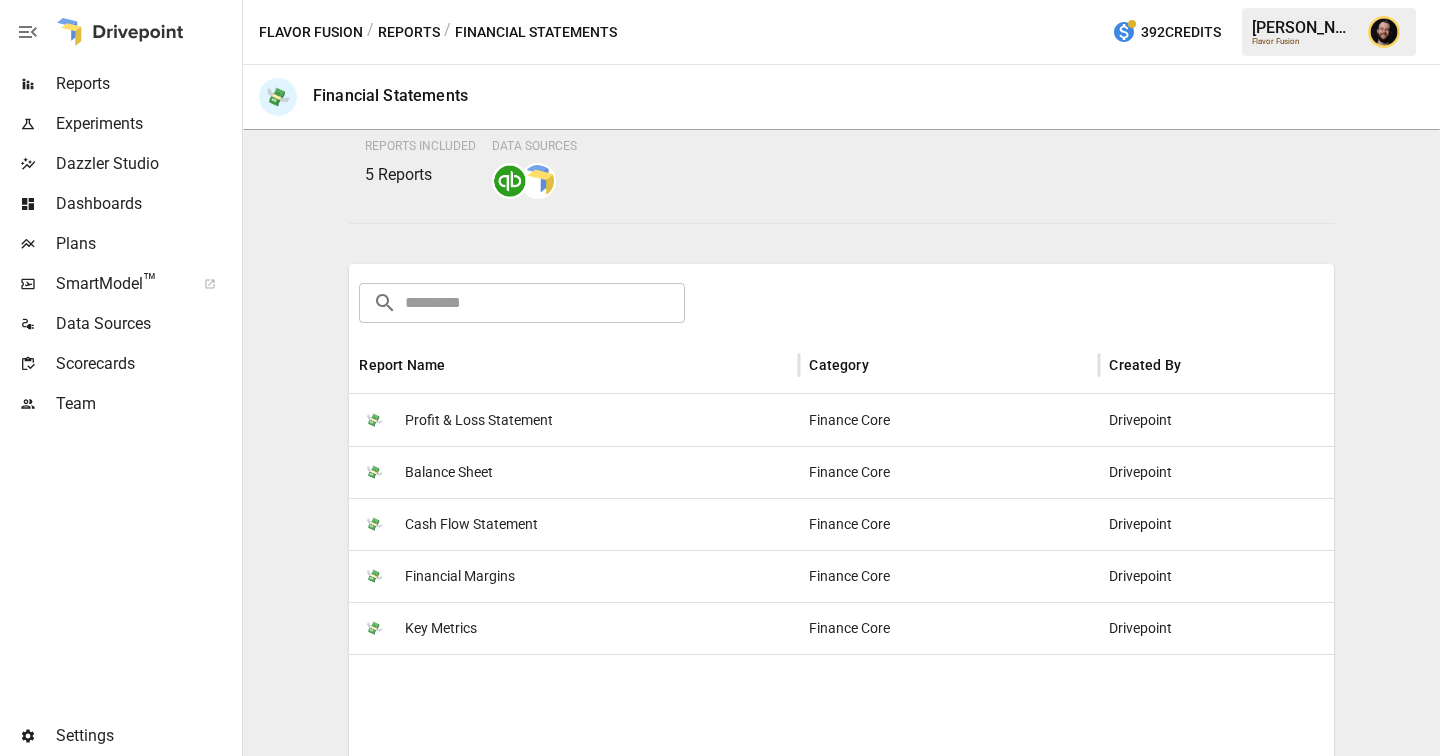 click on "Reports" at bounding box center [409, 32] 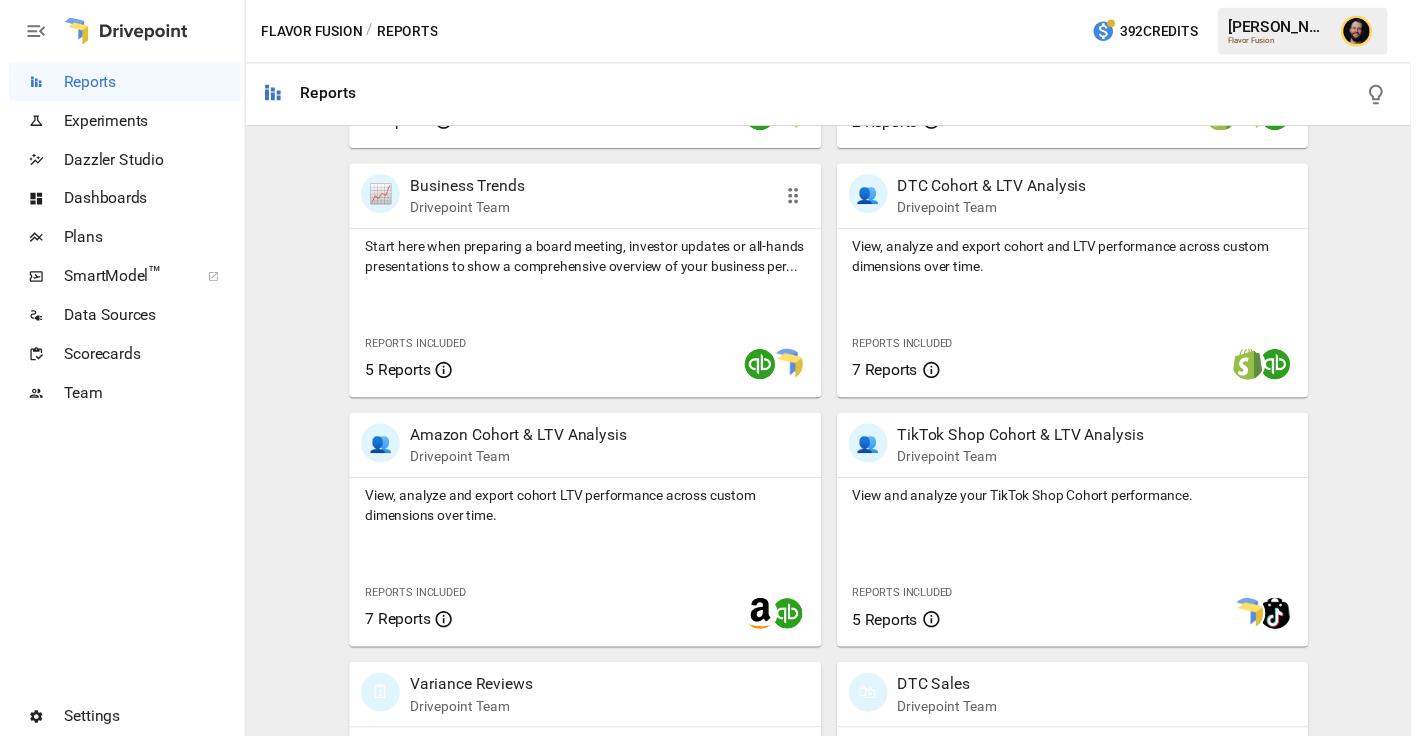 scroll, scrollTop: 634, scrollLeft: 0, axis: vertical 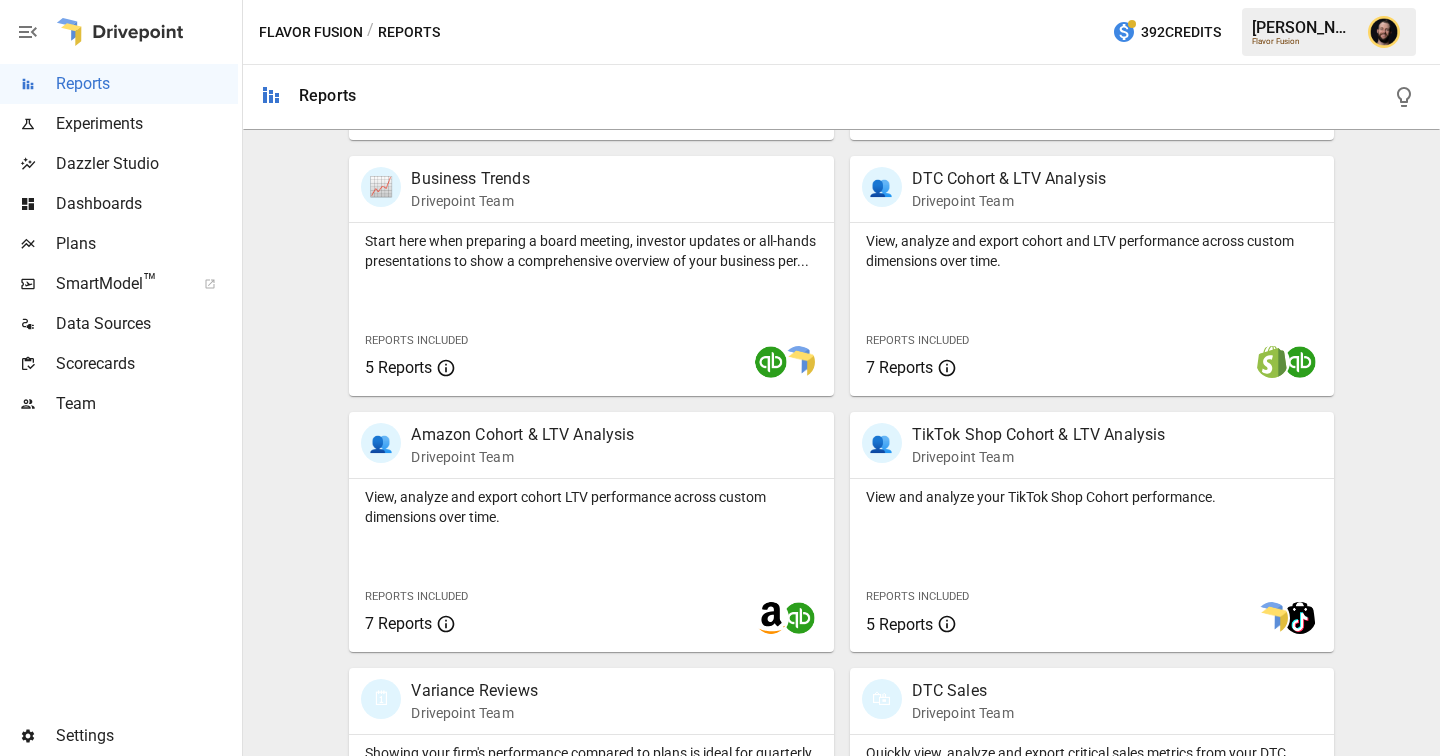 click on "Plans" at bounding box center [147, 244] 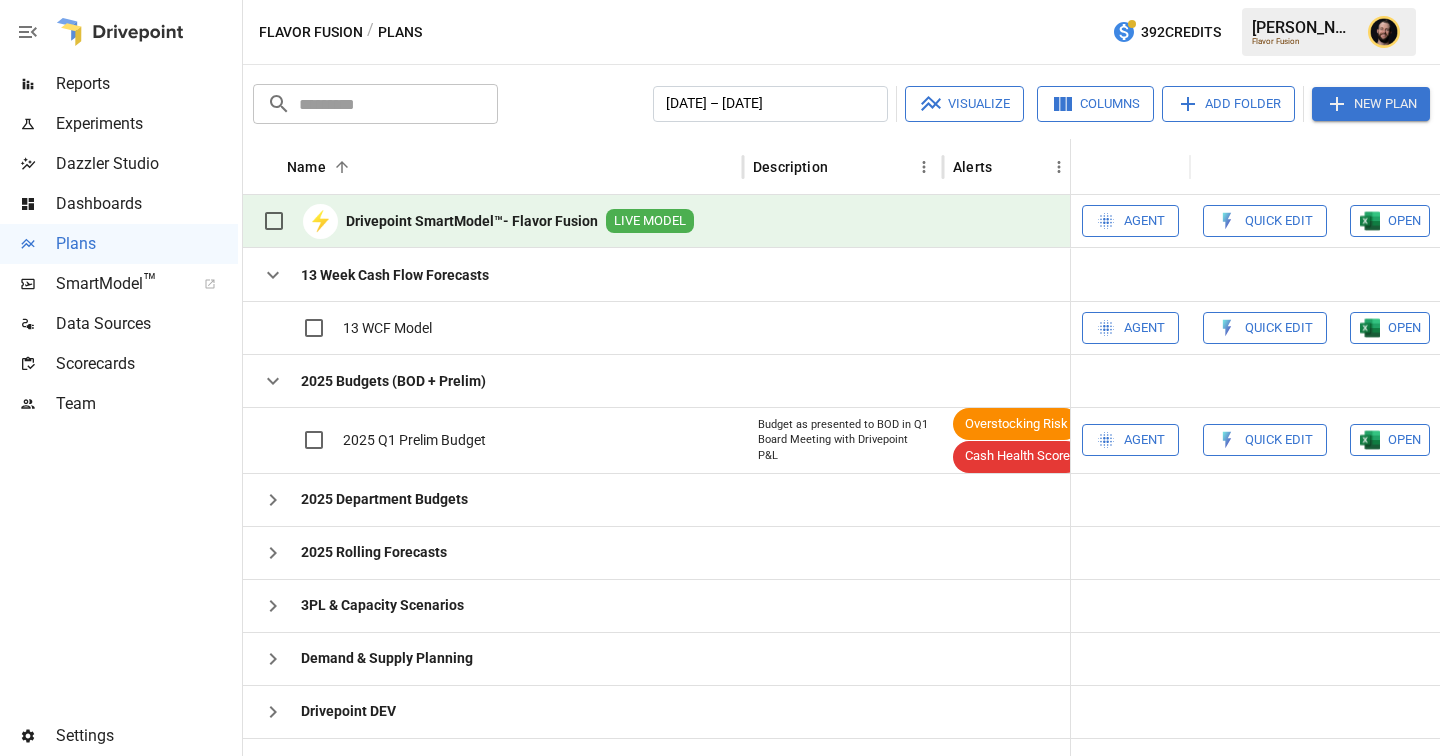 click on "Reports" at bounding box center [147, 84] 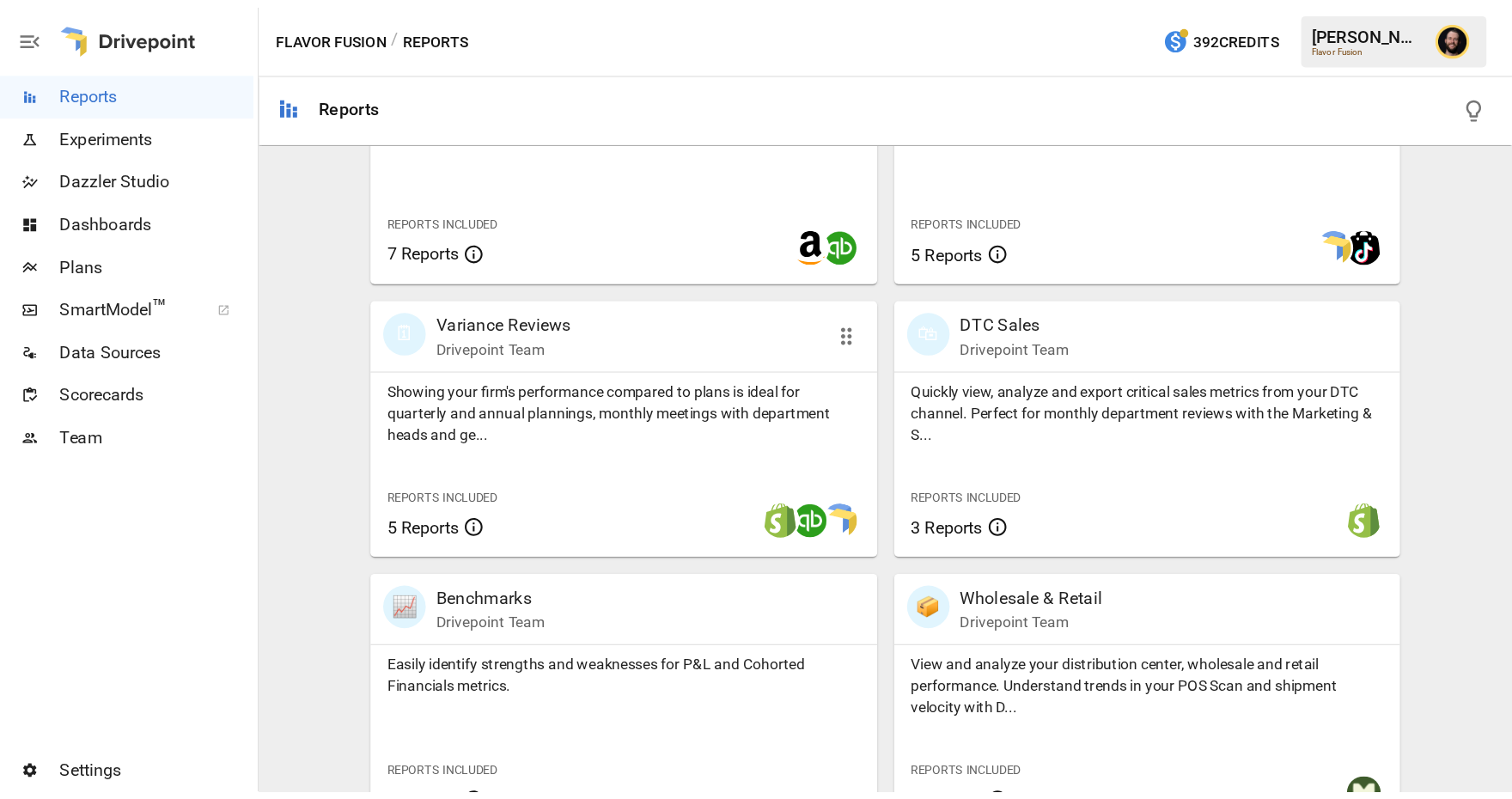 scroll, scrollTop: 899, scrollLeft: 0, axis: vertical 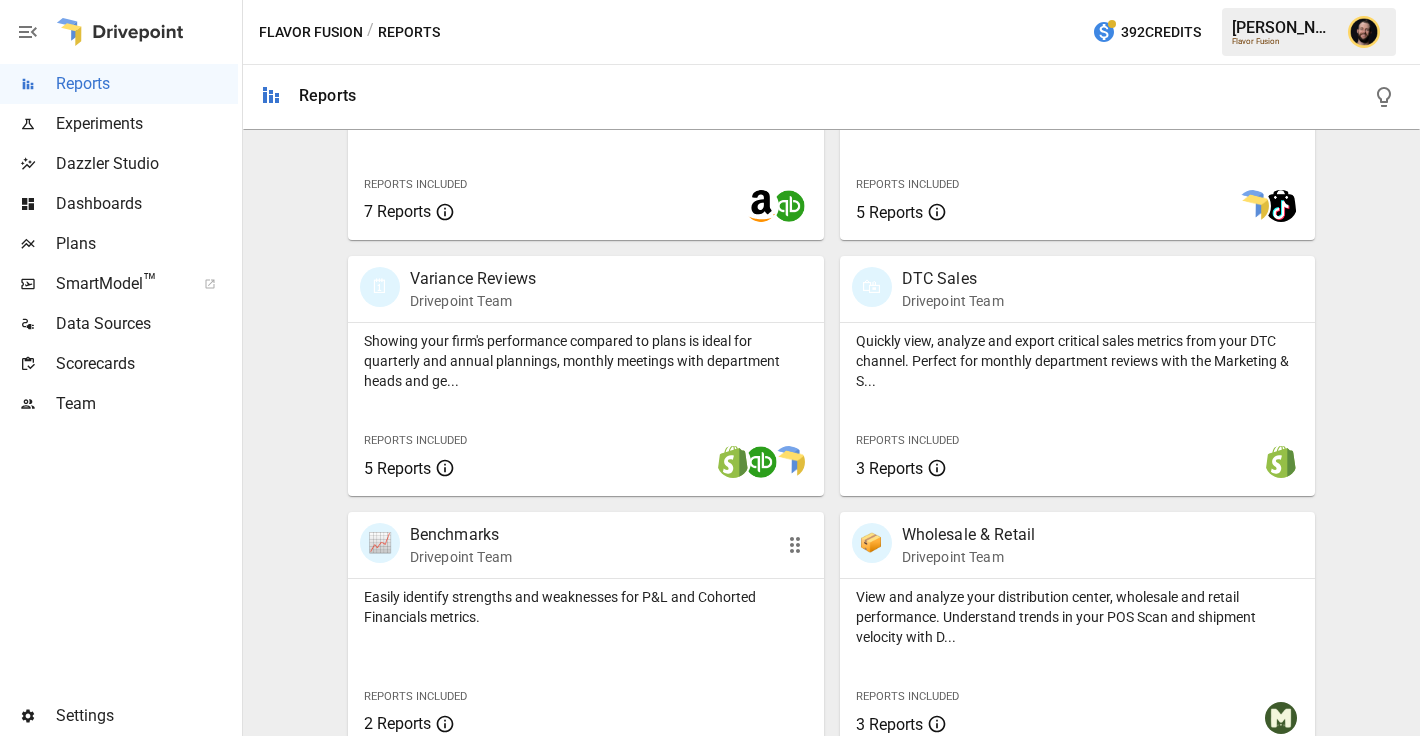 click on "Reports Included 2 Reports" at bounding box center [447, 709] 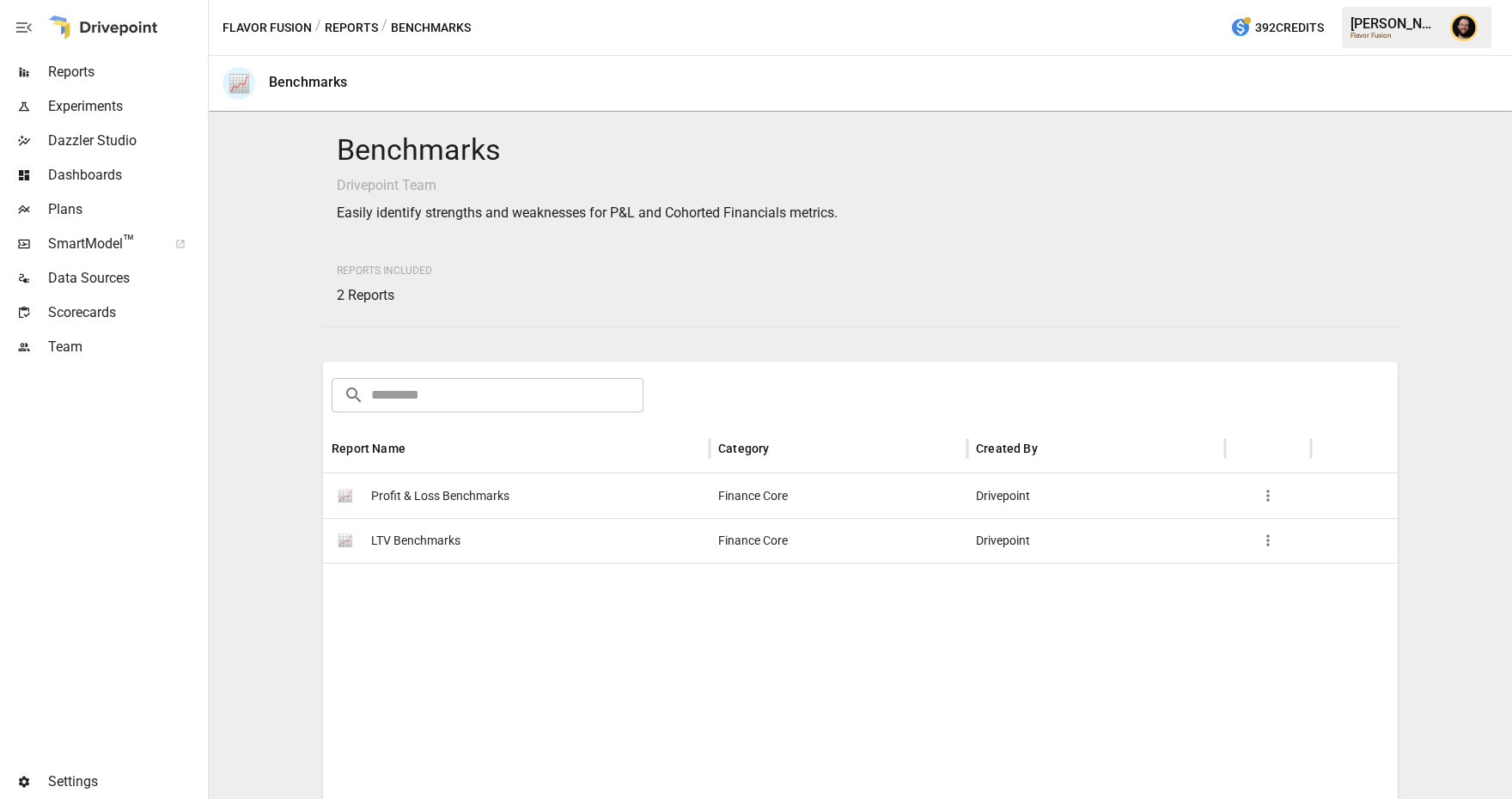 click on "Profit & Loss Benchmarks" at bounding box center (440, 496) 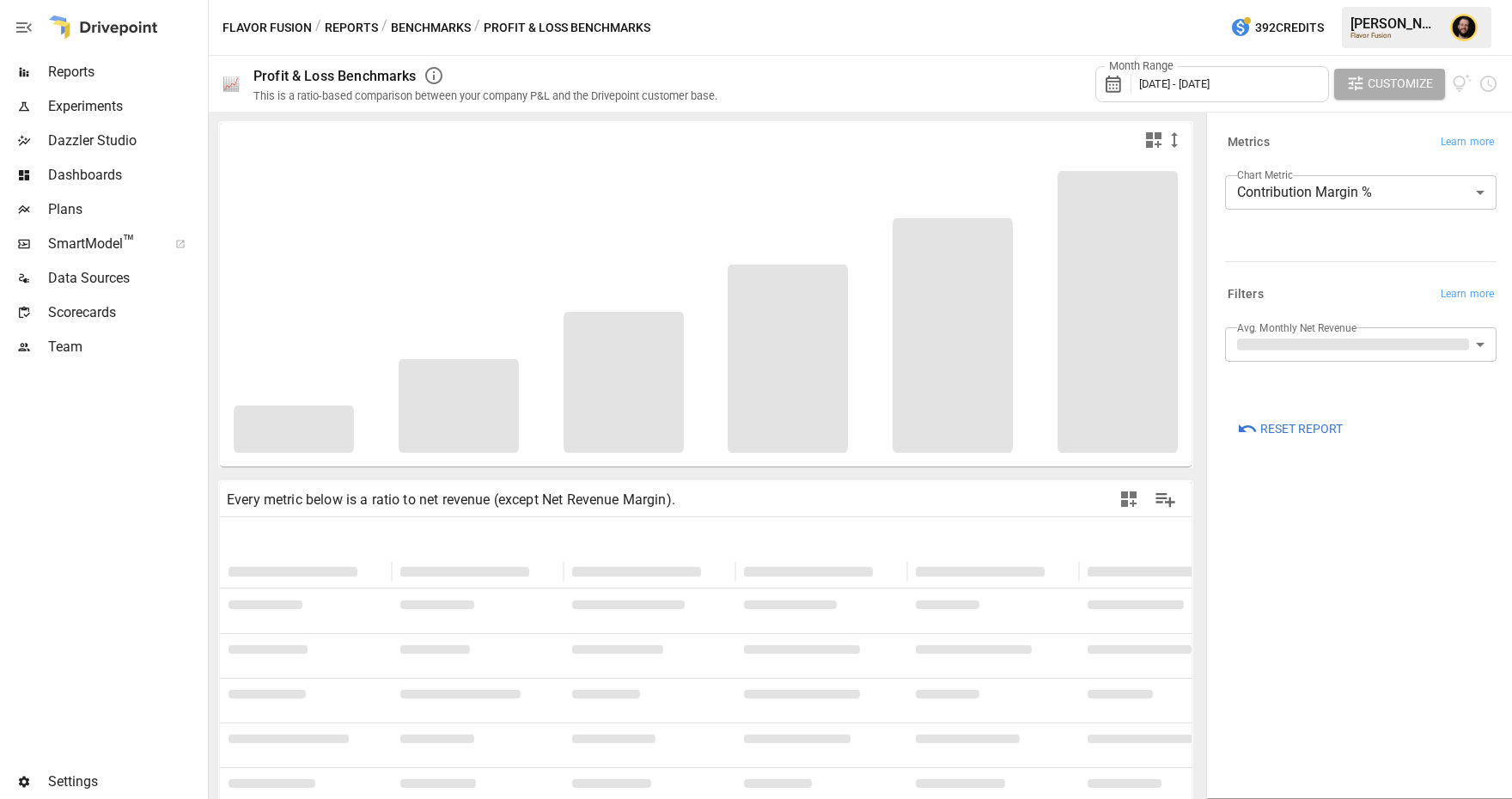 click on "**********" at bounding box center [756, 0] 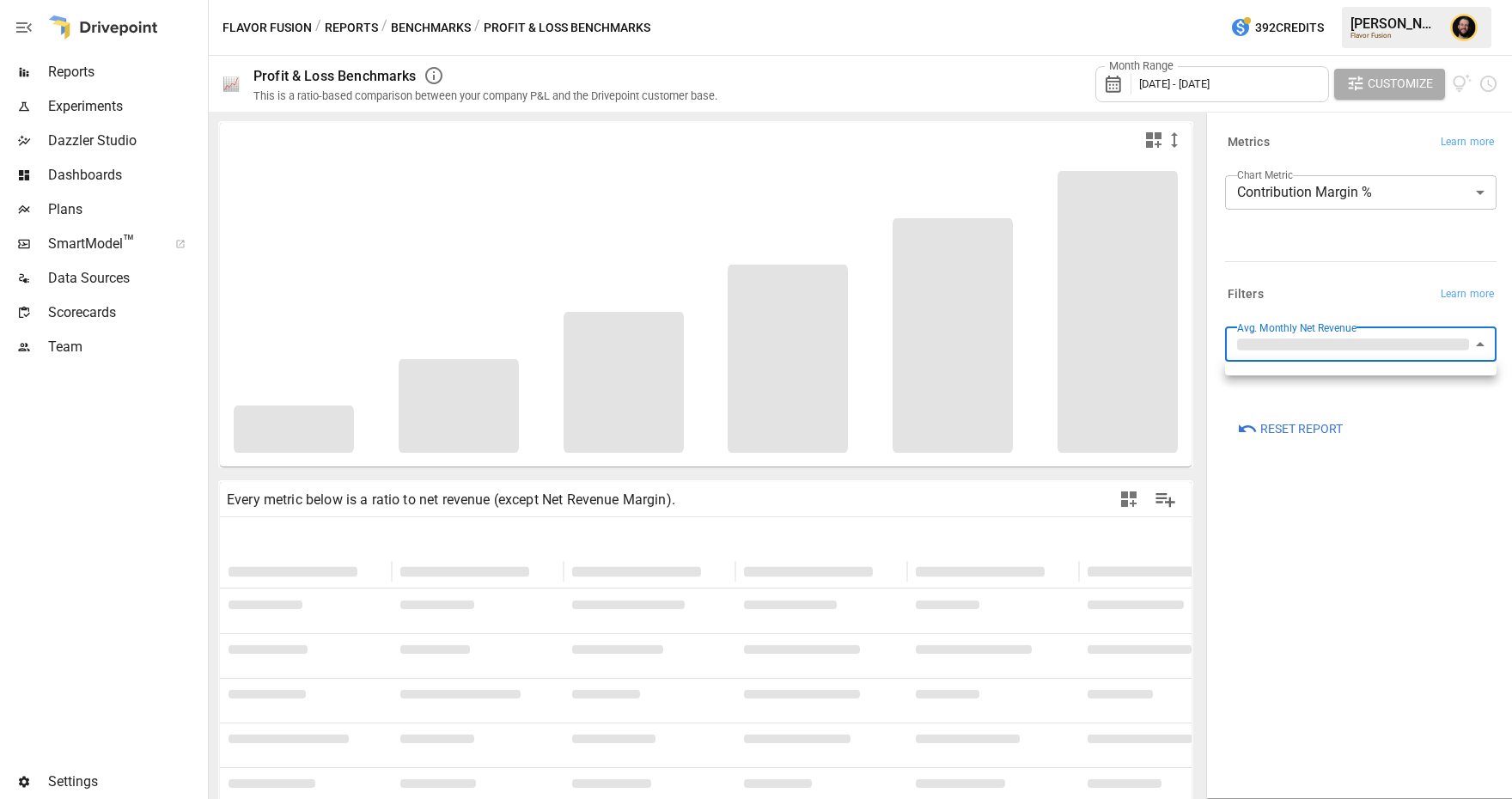 click at bounding box center [756, 400] 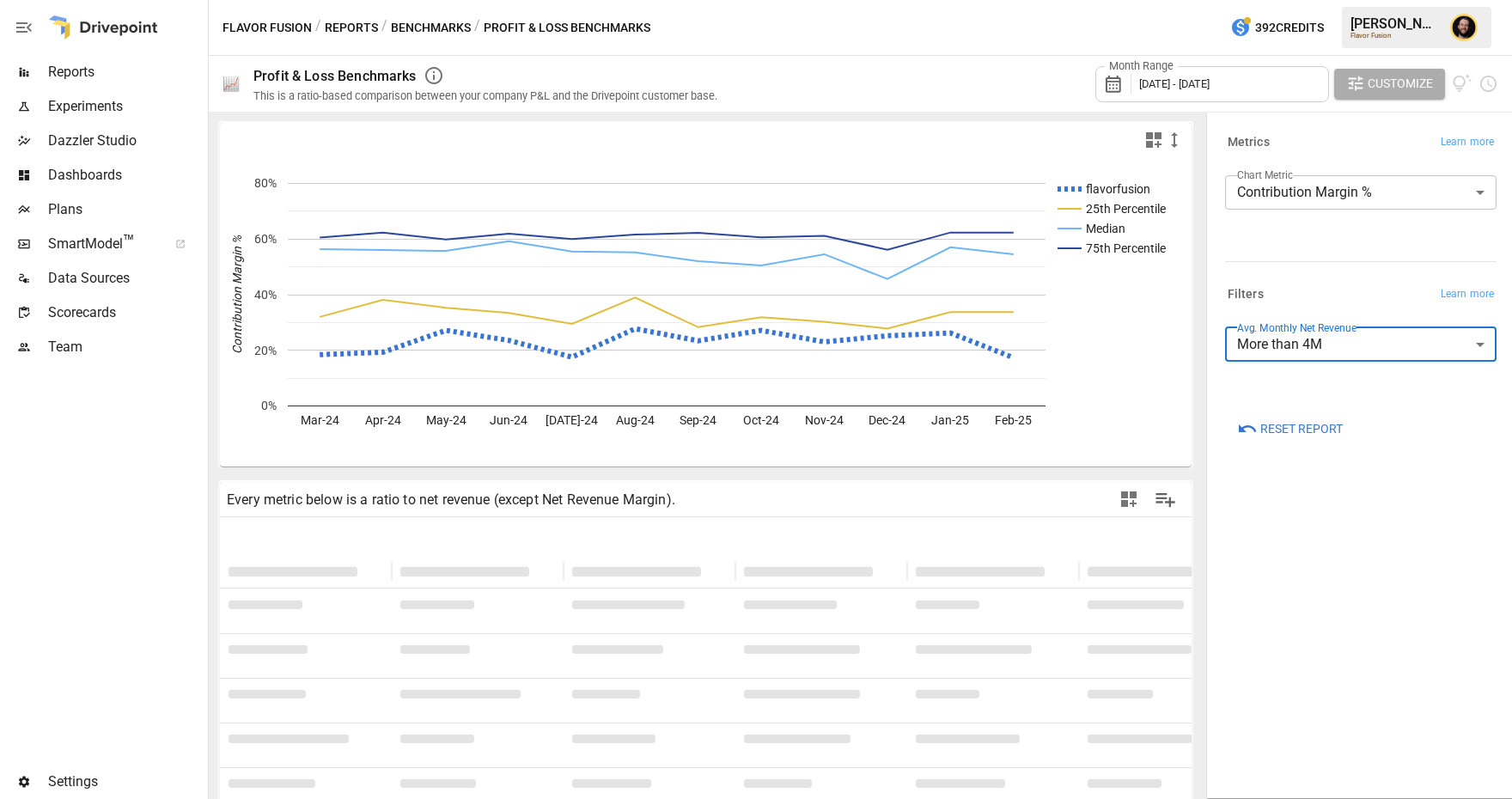 click on "**********" at bounding box center (756, 0) 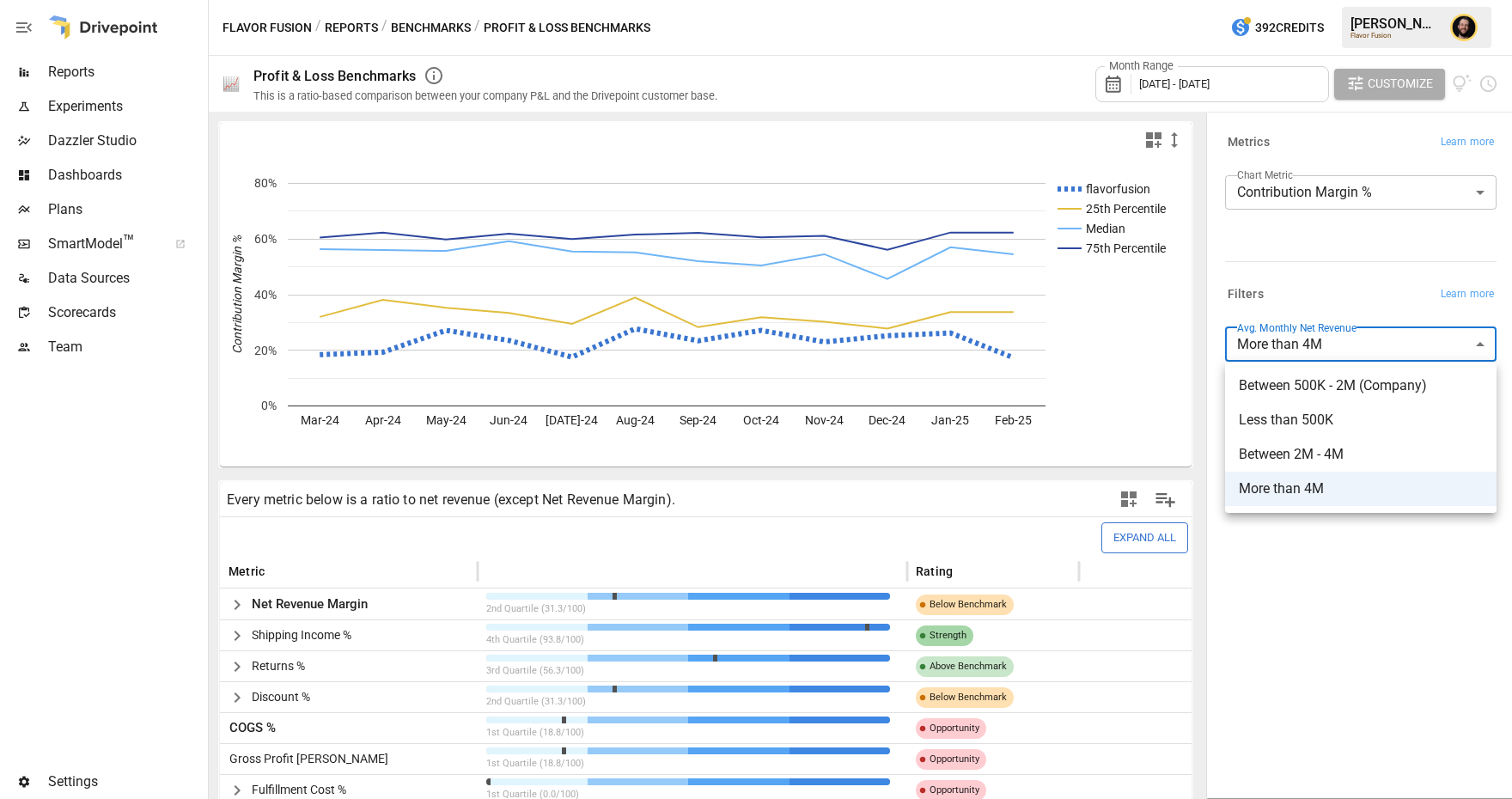 click on "Between 500K - 2M (Company)" at bounding box center [1361, 386] 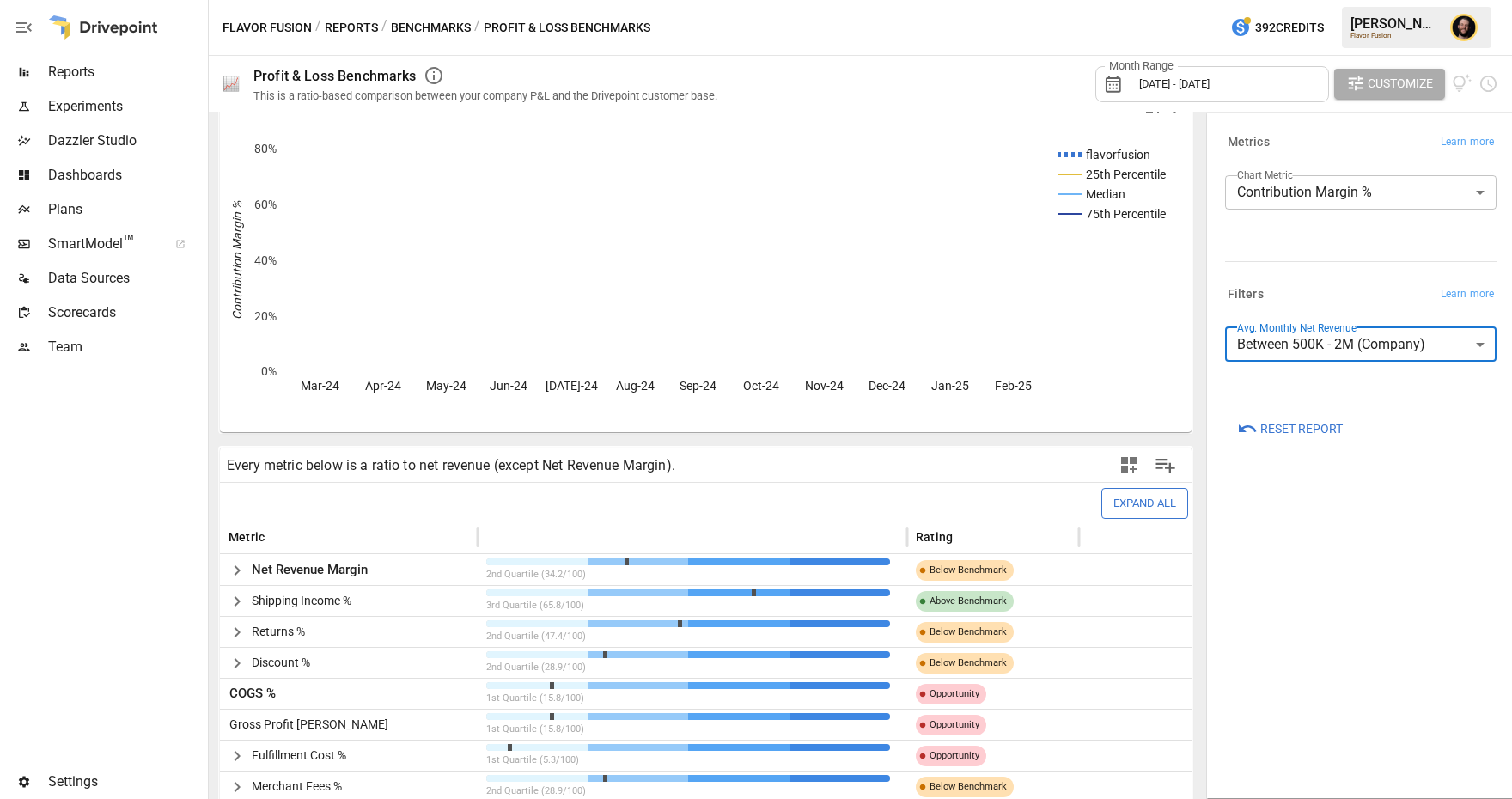 scroll, scrollTop: 0, scrollLeft: 0, axis: both 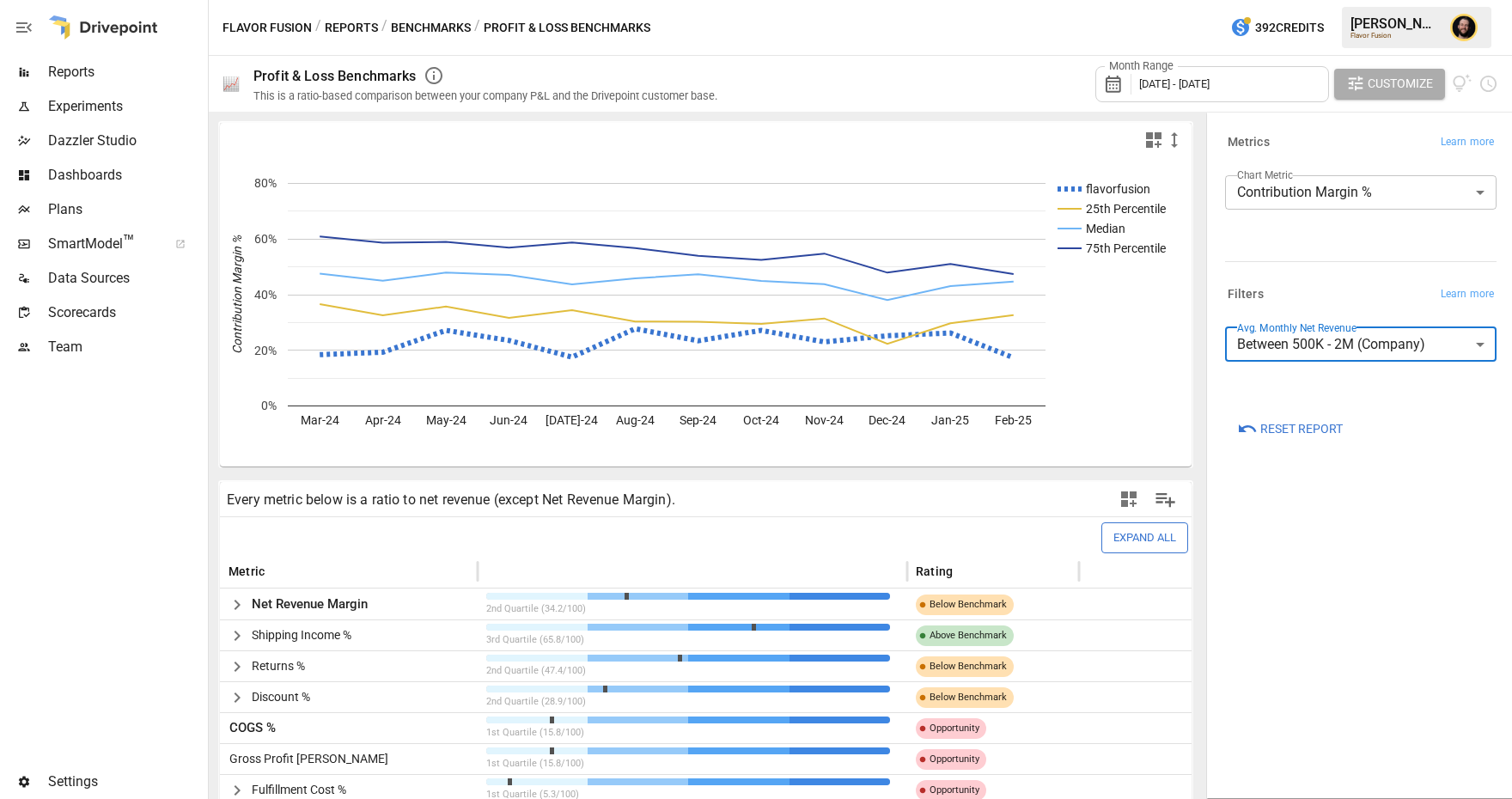 click on "Flavor Fusion / Reports / Benchmarks / Profit & Loss Benchmarks 392  Credits [PERSON_NAME] Flavor Fusion" at bounding box center [860, 27] 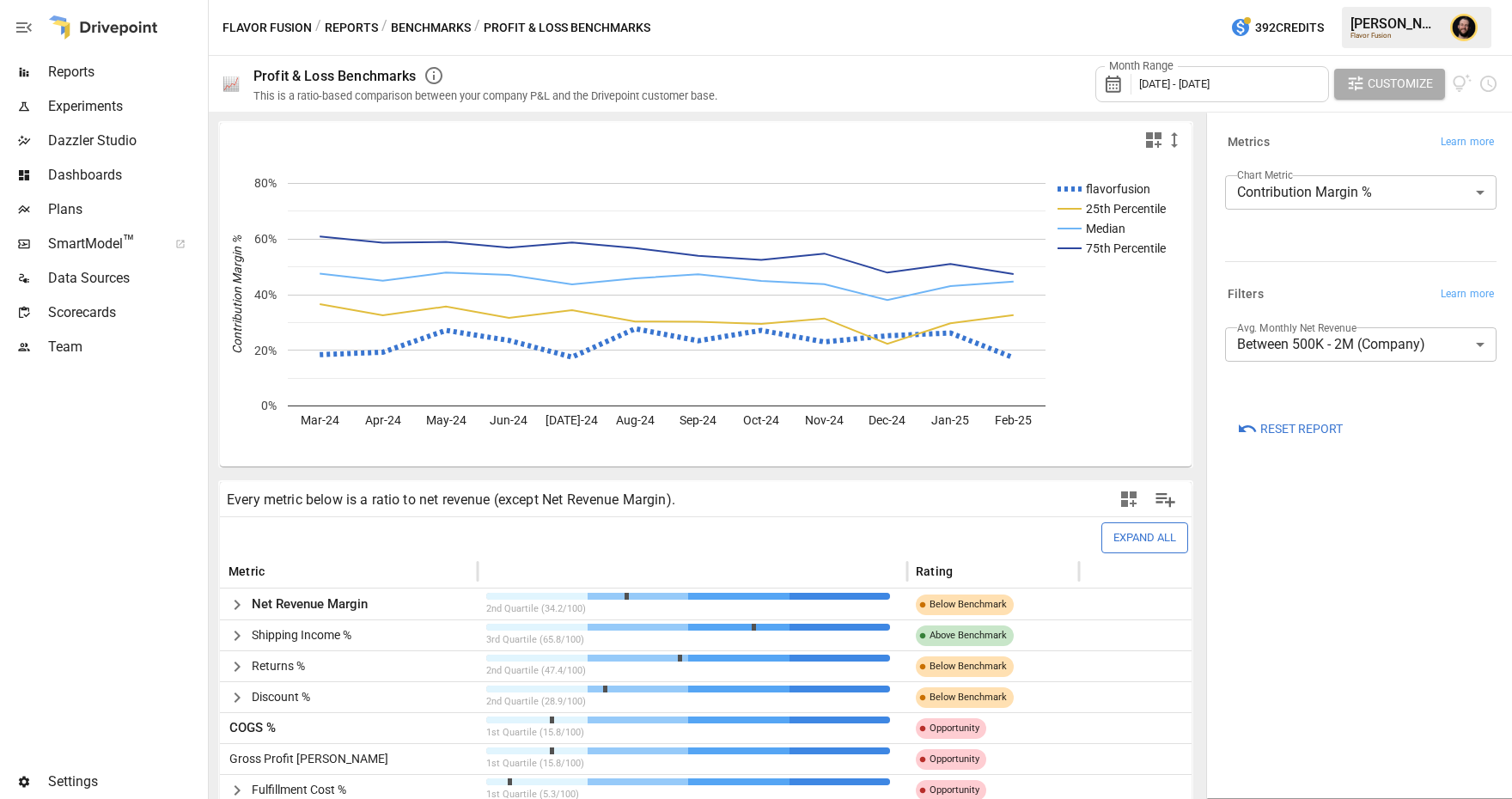 click on "Benchmarks" at bounding box center [430, 27] 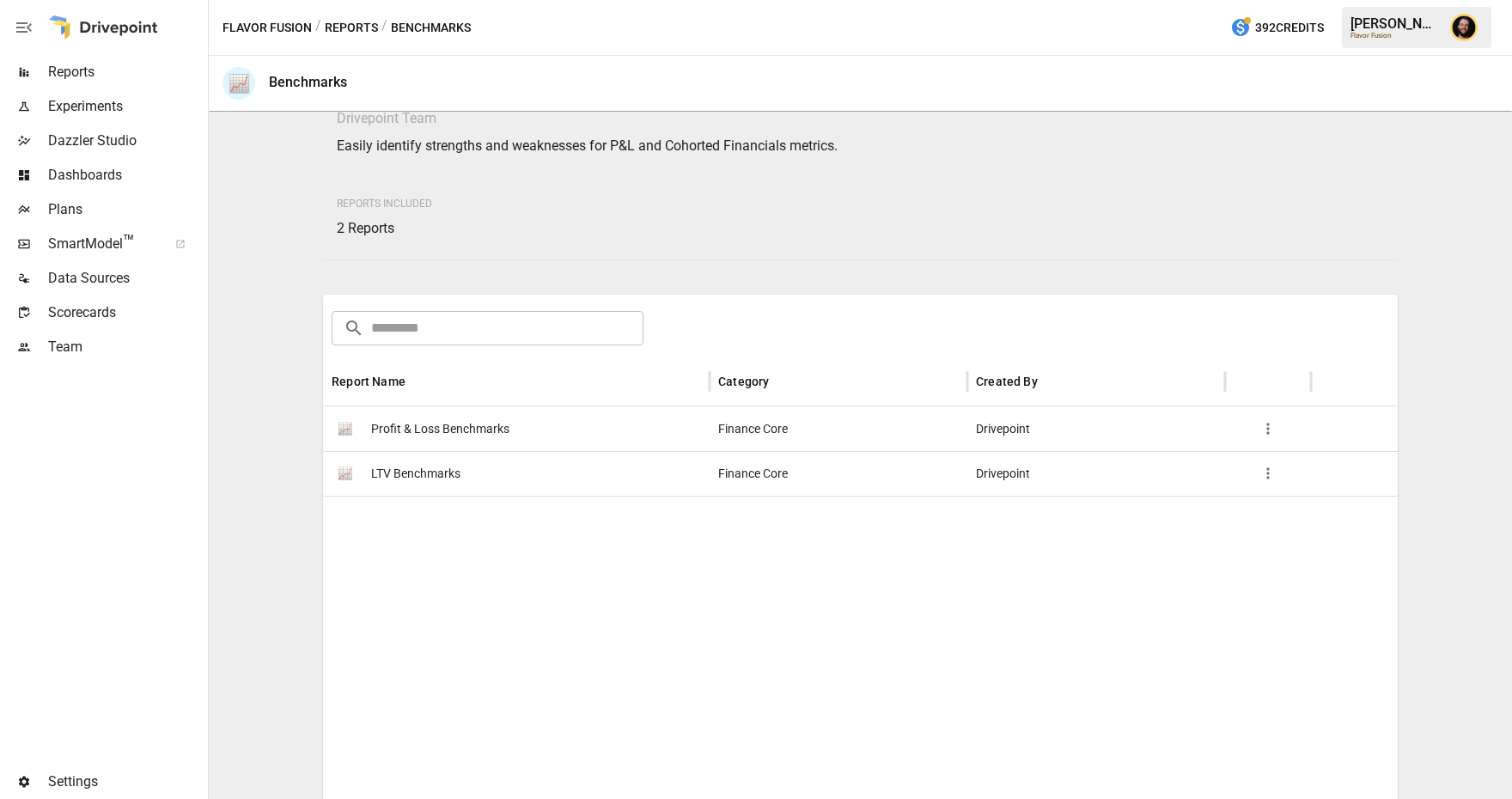 scroll, scrollTop: 76, scrollLeft: 0, axis: vertical 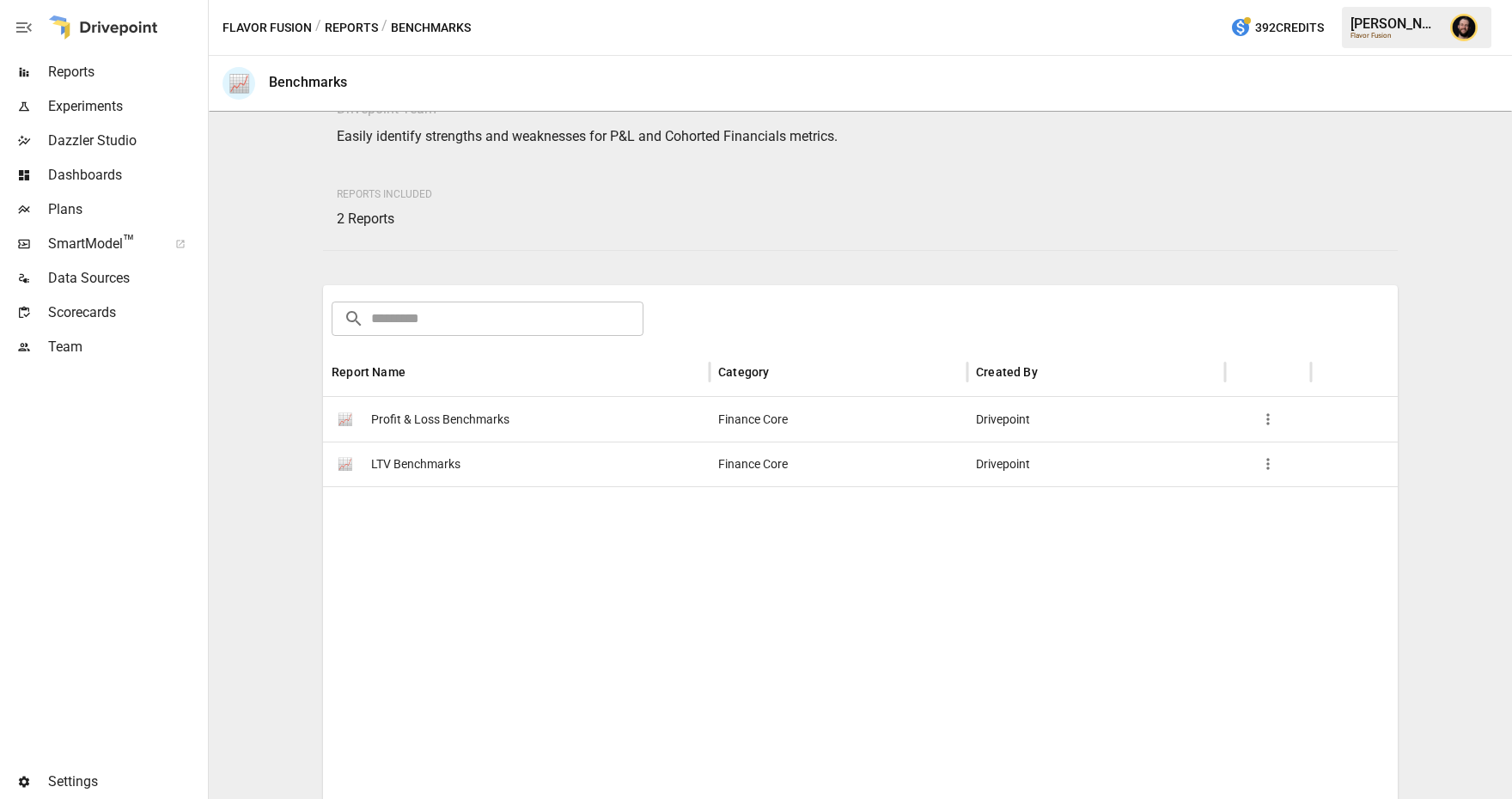 click on "LTV Benchmarks" at bounding box center [416, 464] 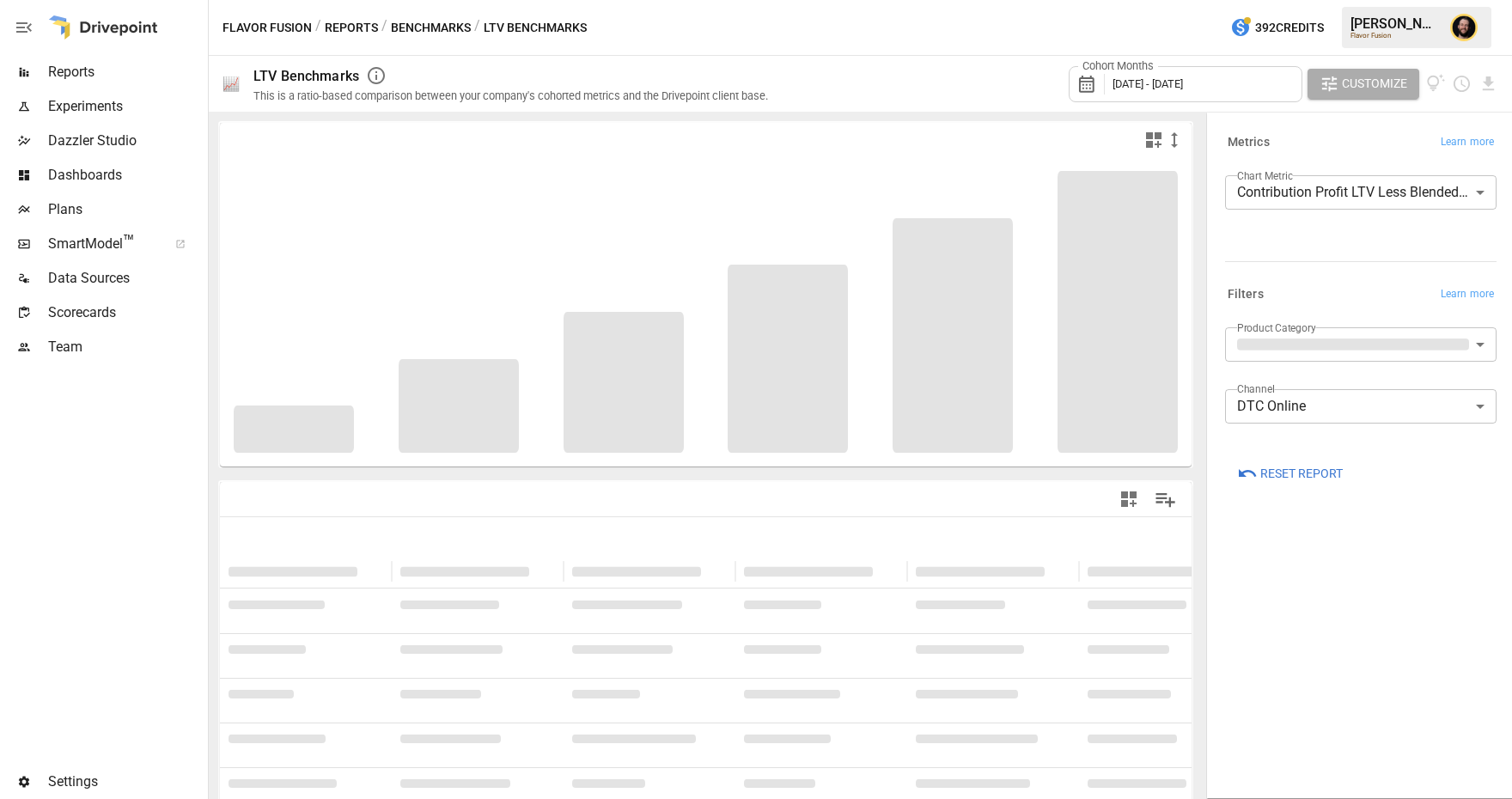 click on "**********" at bounding box center (756, 0) 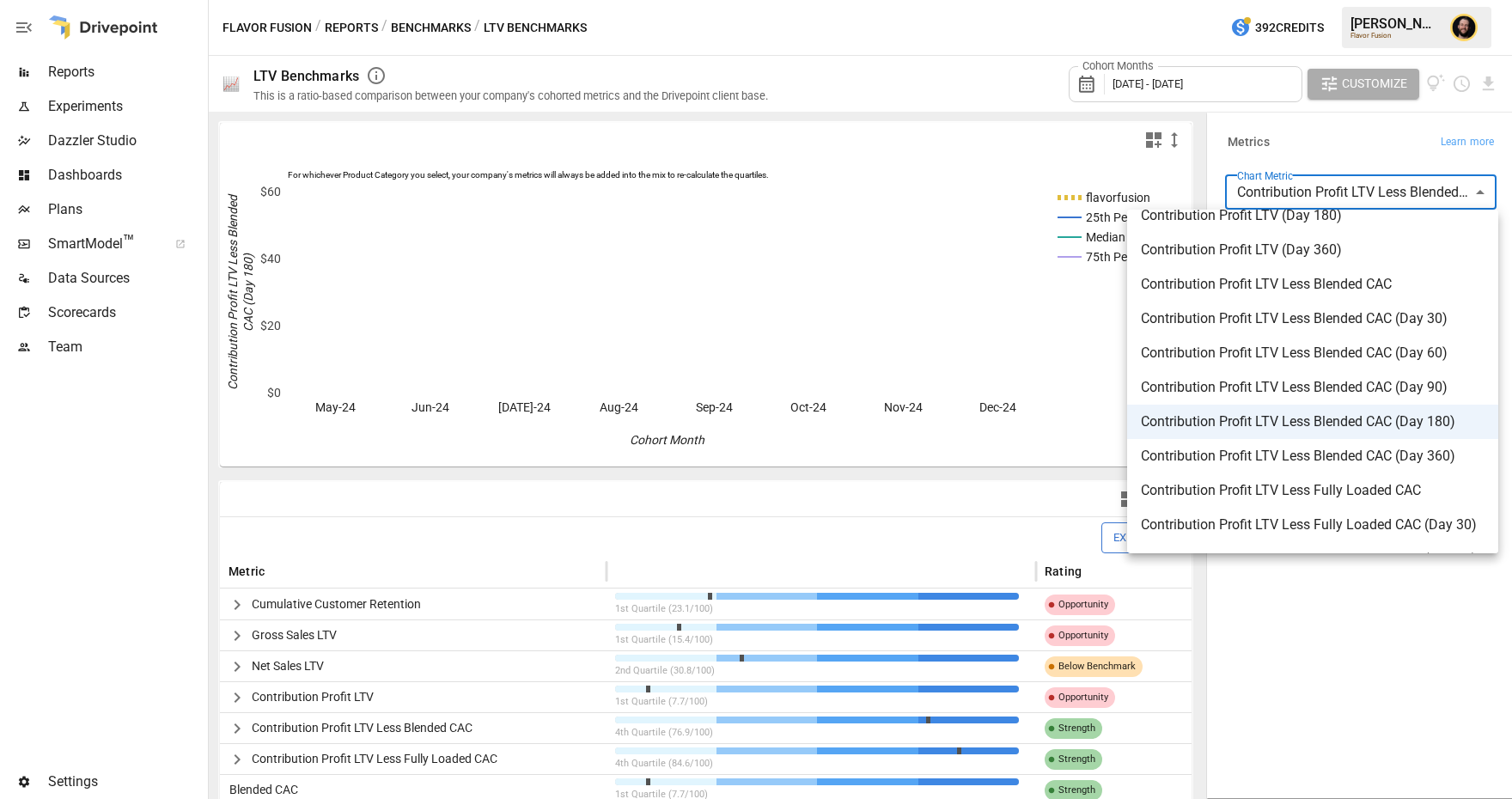 scroll, scrollTop: 335, scrollLeft: 0, axis: vertical 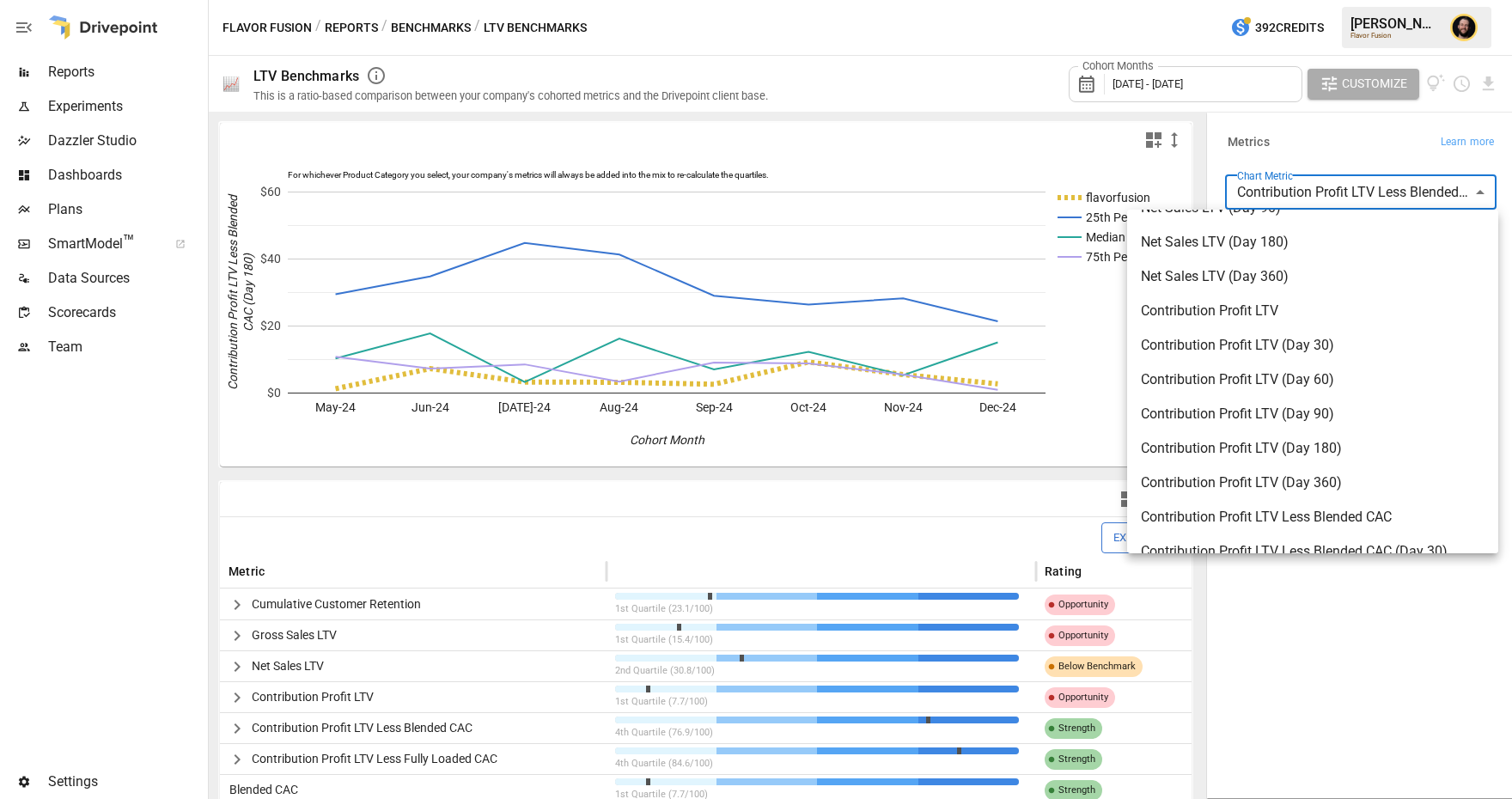 click at bounding box center [756, 400] 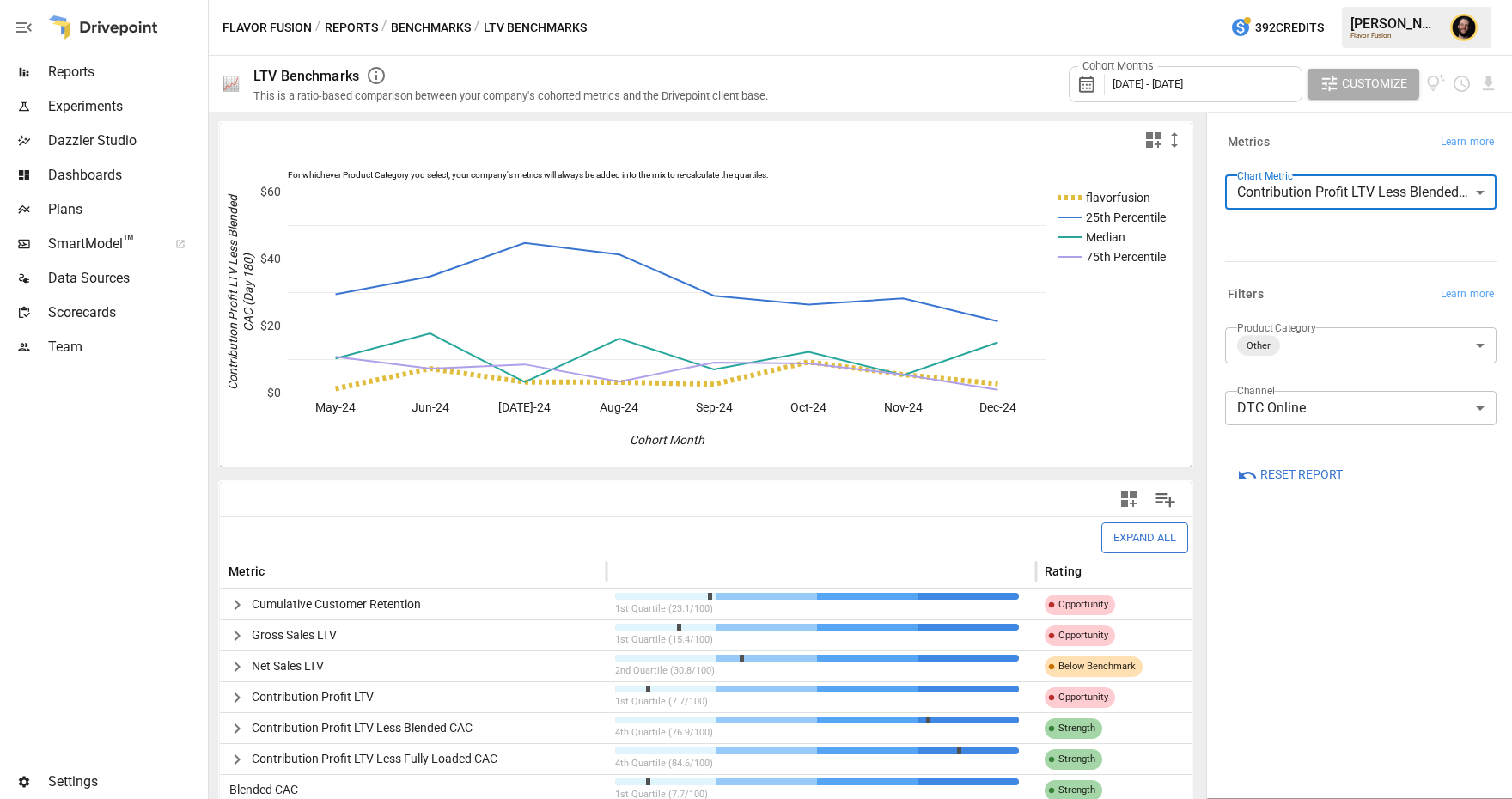 click on "Reports Experiments Dazzler Studio Dashboards Plans SmartModel ™ Data Sources Scorecards Team Settings Flavor Fusion / Reports / Benchmarks / LTV Benchmarks 392  Credits [PERSON_NAME] Flavor Fusion 📈 LTV Benchmarks This is a ratio-based comparison between your company's cohorted metrics and the Drivepoint client base. Cohort Months [DATE] - [DATE] Customize For whichever Product Category you select, your company's metrics will always be added into the mix to re-calculate the quartiles. flavorfusion 25th Percentile Median 75th Percentile May-24 Jun-24 [DATE]-24 Aug-24 Sep-24 Oct-24 Nov-24 Dec-24 $0 $20 $40 $60 Cohort Month Contribution Profit LTV Less Blended CAC (Day 180) 75th Percentile Expand All Metric   Rating Cumulative Customer Retention 1st Quartile (23.1/100) Opportunity Gross Sales LTV 1st Quartile (15.4/100) Opportunity Net Sales LTV 2nd Quartile (30.8/100) Below Benchmark Contribution Profit LTV 1st Quartile (7.7/100) Opportunity Contribution Profit LTV Less Blended CAC 4th Quartile (76.9/100) $0" at bounding box center [756, 0] 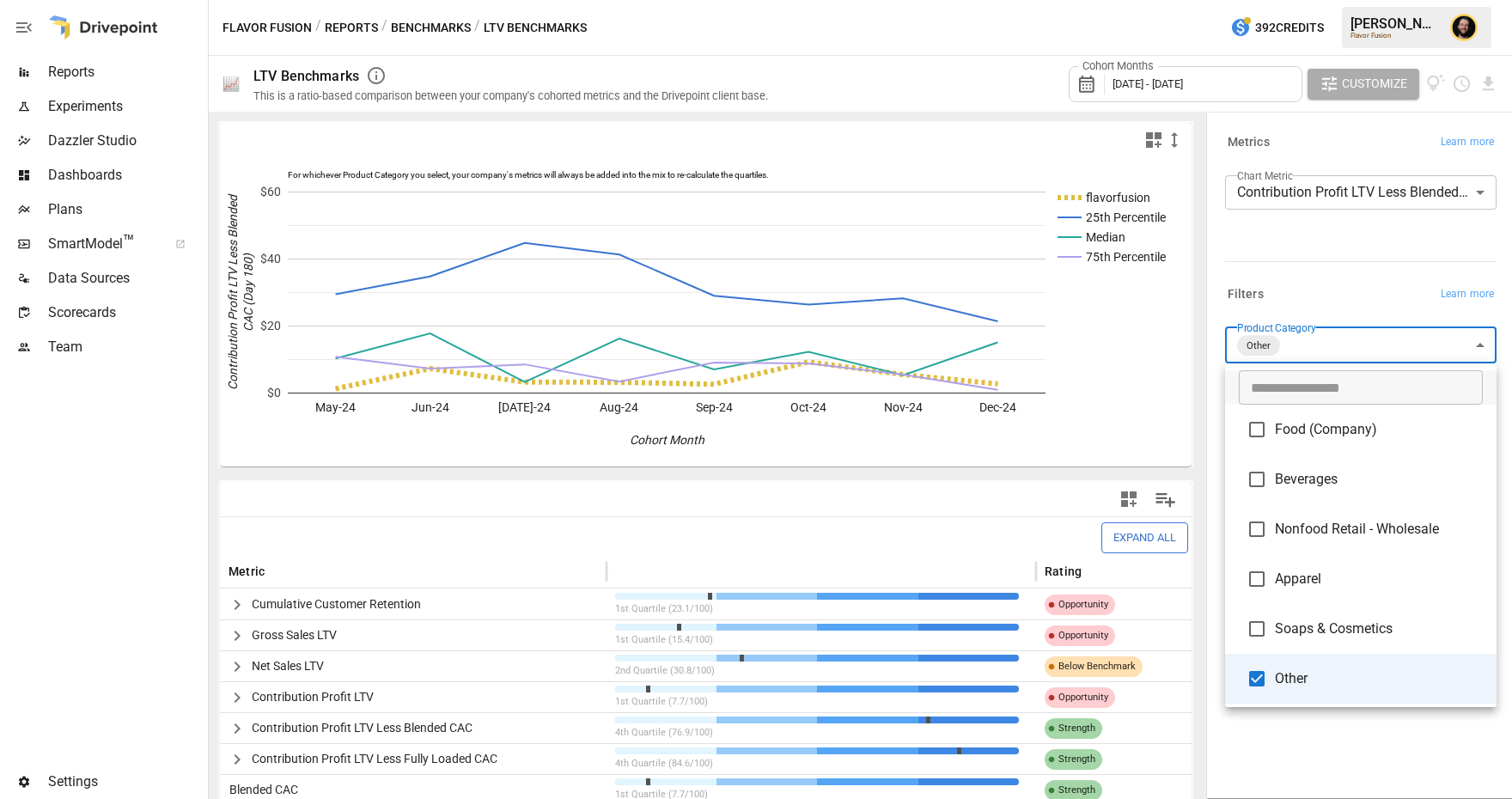 click at bounding box center [756, 400] 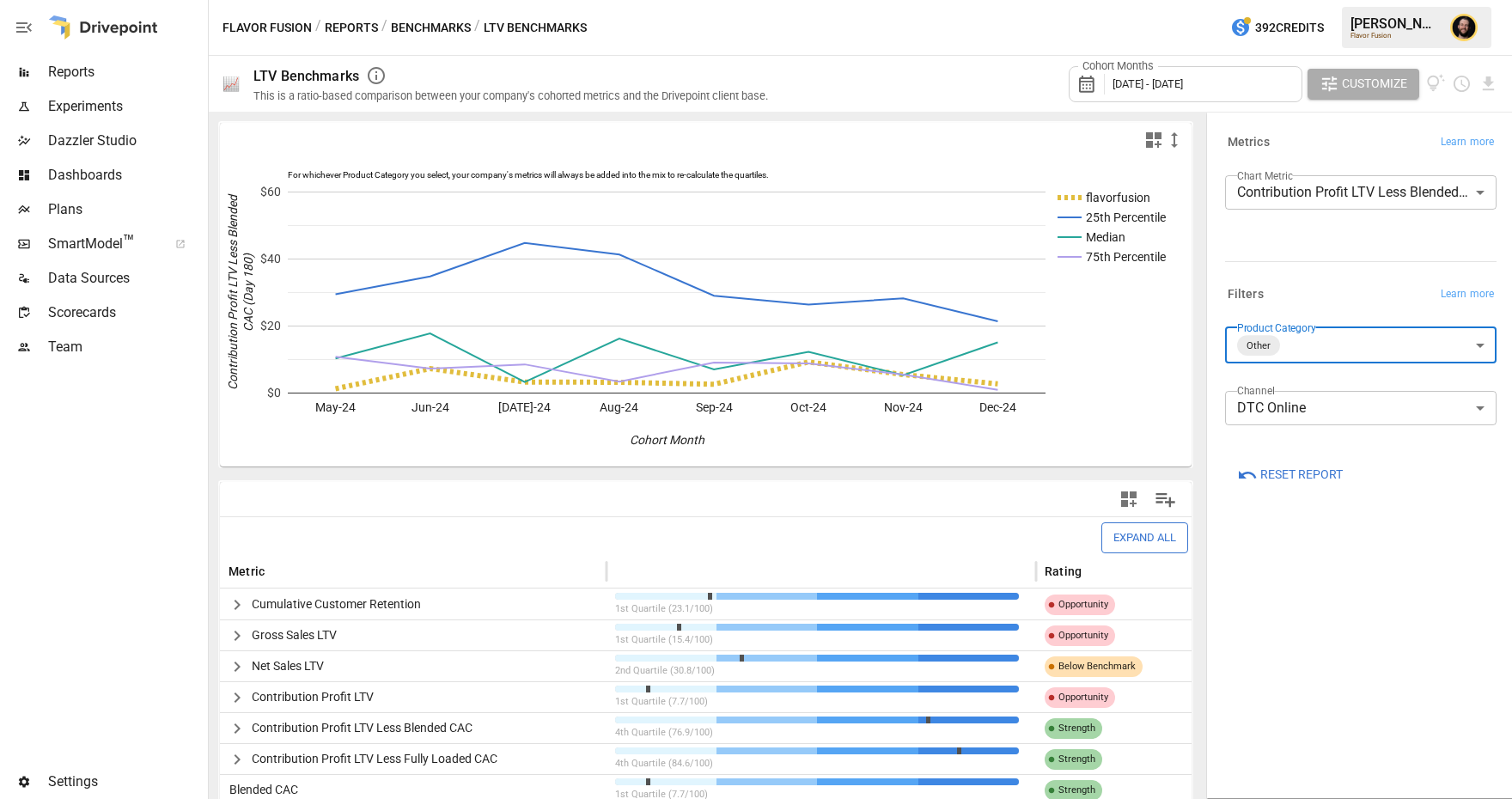 click on "Reports Experiments Dazzler Studio Dashboards Plans SmartModel ™ Data Sources Scorecards Team Settings Flavor Fusion / Reports / Benchmarks / LTV Benchmarks 392  Credits [PERSON_NAME] Flavor Fusion 📈 LTV Benchmarks This is a ratio-based comparison between your company's cohorted metrics and the Drivepoint client base. Cohort Months [DATE] - [DATE] Customize For whichever Product Category you select, your company's metrics will always be added into the mix to re-calculate the quartiles. flavorfusion 25th Percentile Median 75th Percentile May-24 Jun-24 [DATE]-24 Aug-24 Sep-24 Oct-24 Nov-24 Dec-24 $0 $20 $40 $60 Cohort Month Contribution Profit LTV Less Blended CAC (Day 180) 75th Percentile Expand All Metric   Rating Cumulative Customer Retention 1st Quartile (23.1/100) Opportunity Gross Sales LTV 1st Quartile (15.4/100) Opportunity Net Sales LTV 2nd Quartile (30.8/100) Below Benchmark Contribution Profit LTV 1st Quartile (7.7/100) Opportunity Contribution Profit LTV Less Blended CAC 4th Quartile (76.9/100) $0" at bounding box center (756, 0) 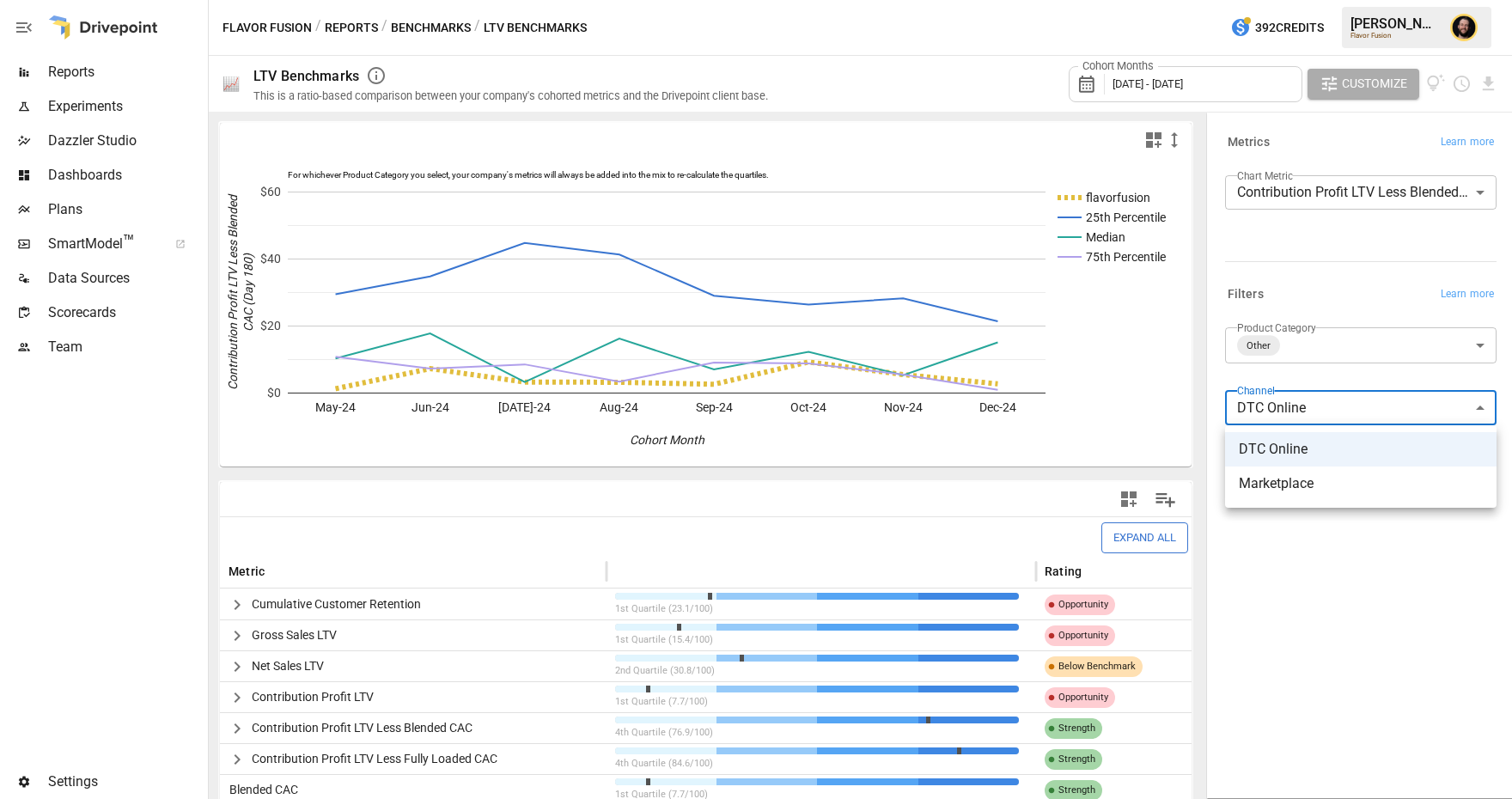click at bounding box center [756, 400] 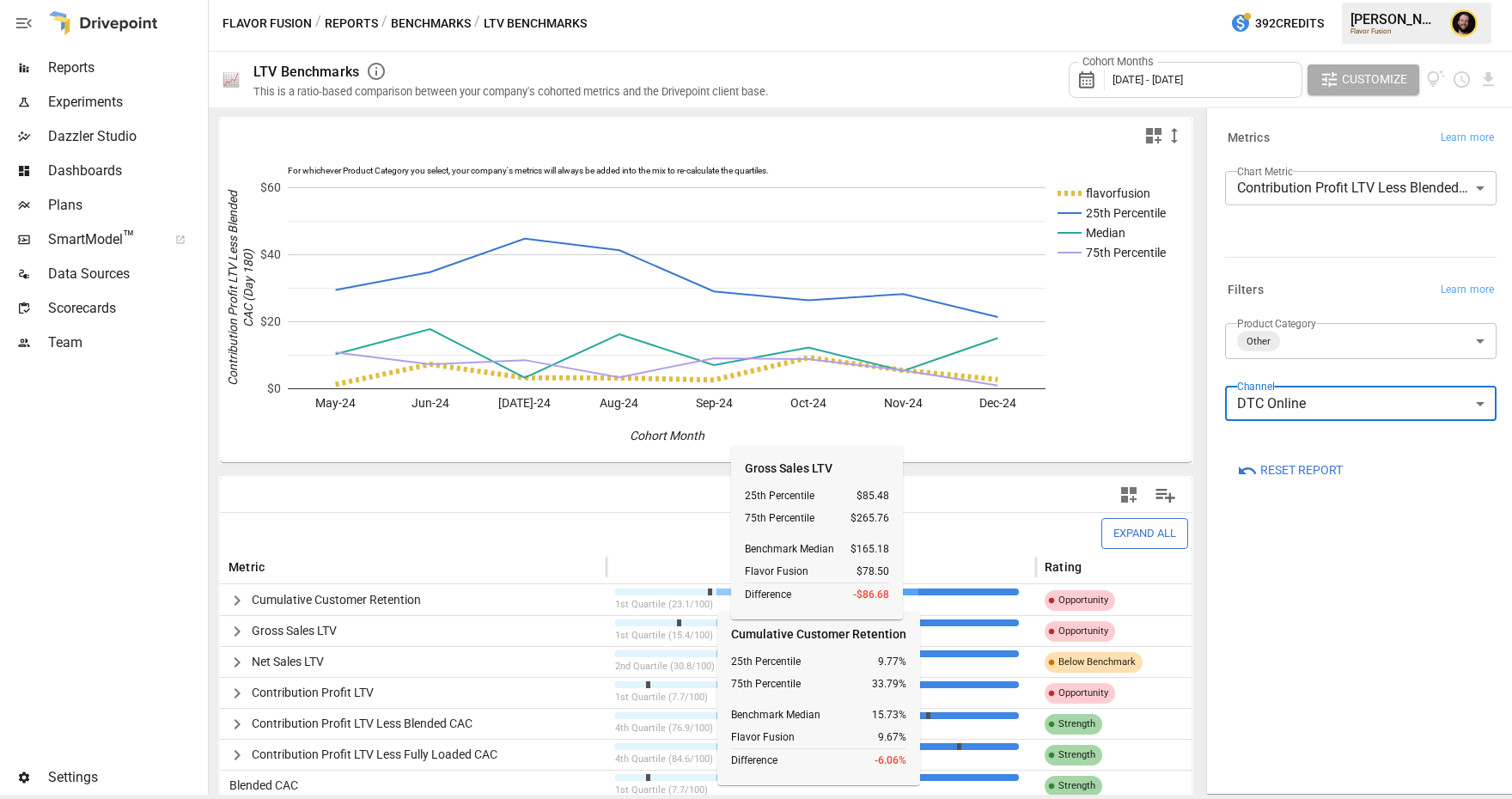 scroll, scrollTop: 0, scrollLeft: 0, axis: both 